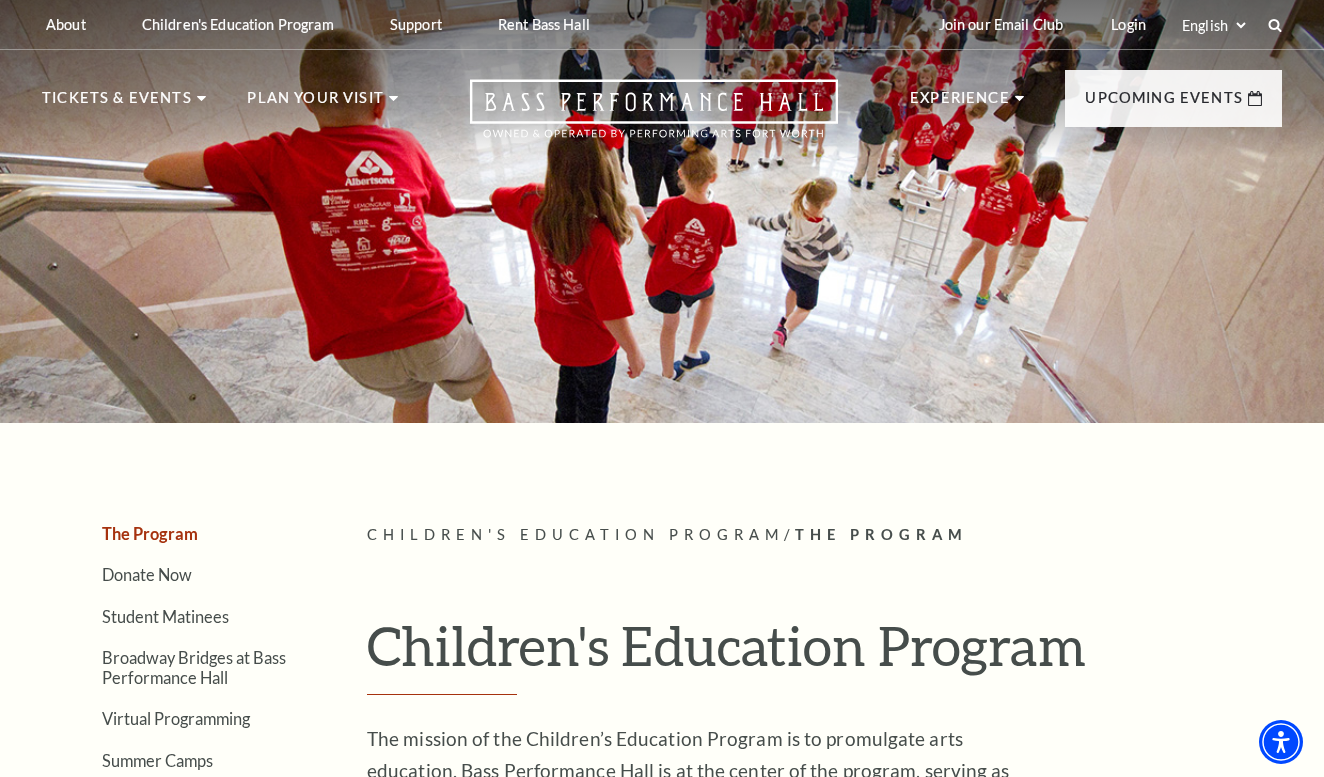 scroll, scrollTop: 0, scrollLeft: 0, axis: both 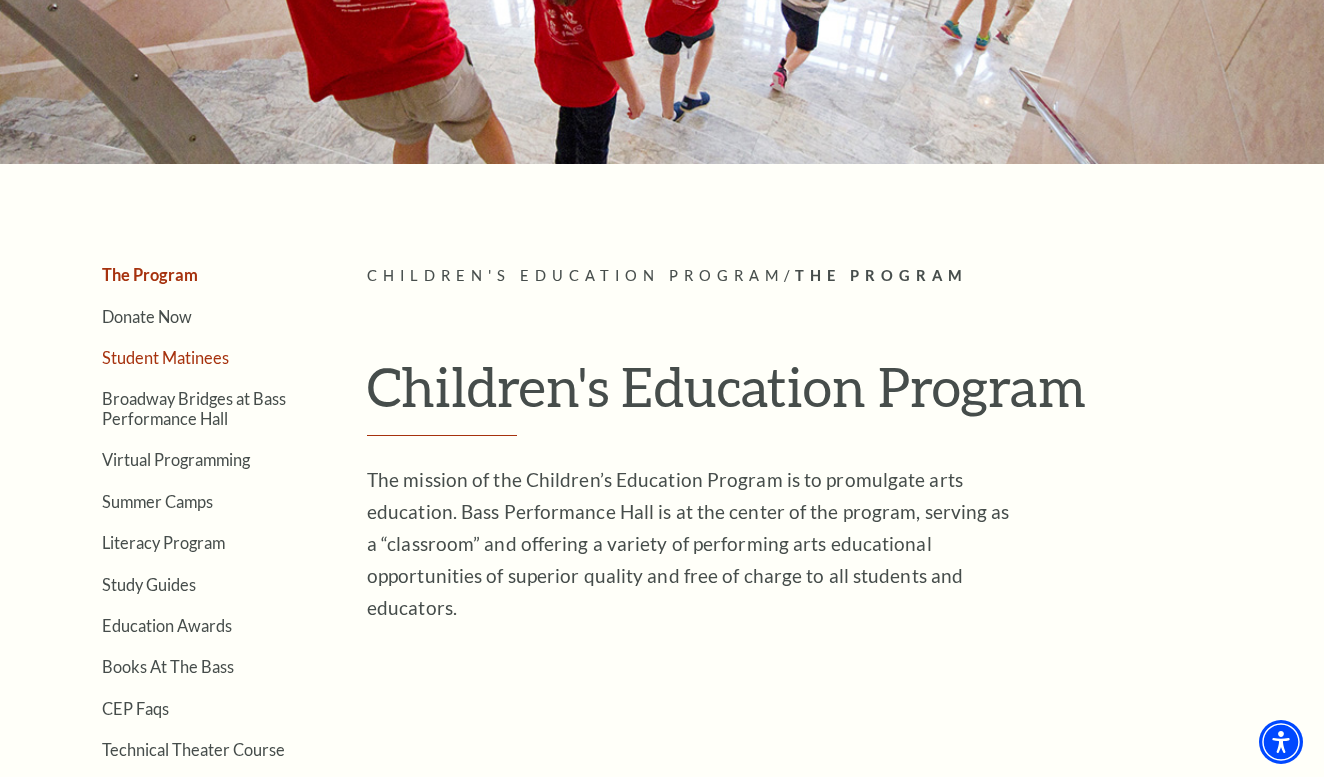 click on "Student Matinees" at bounding box center (165, 357) 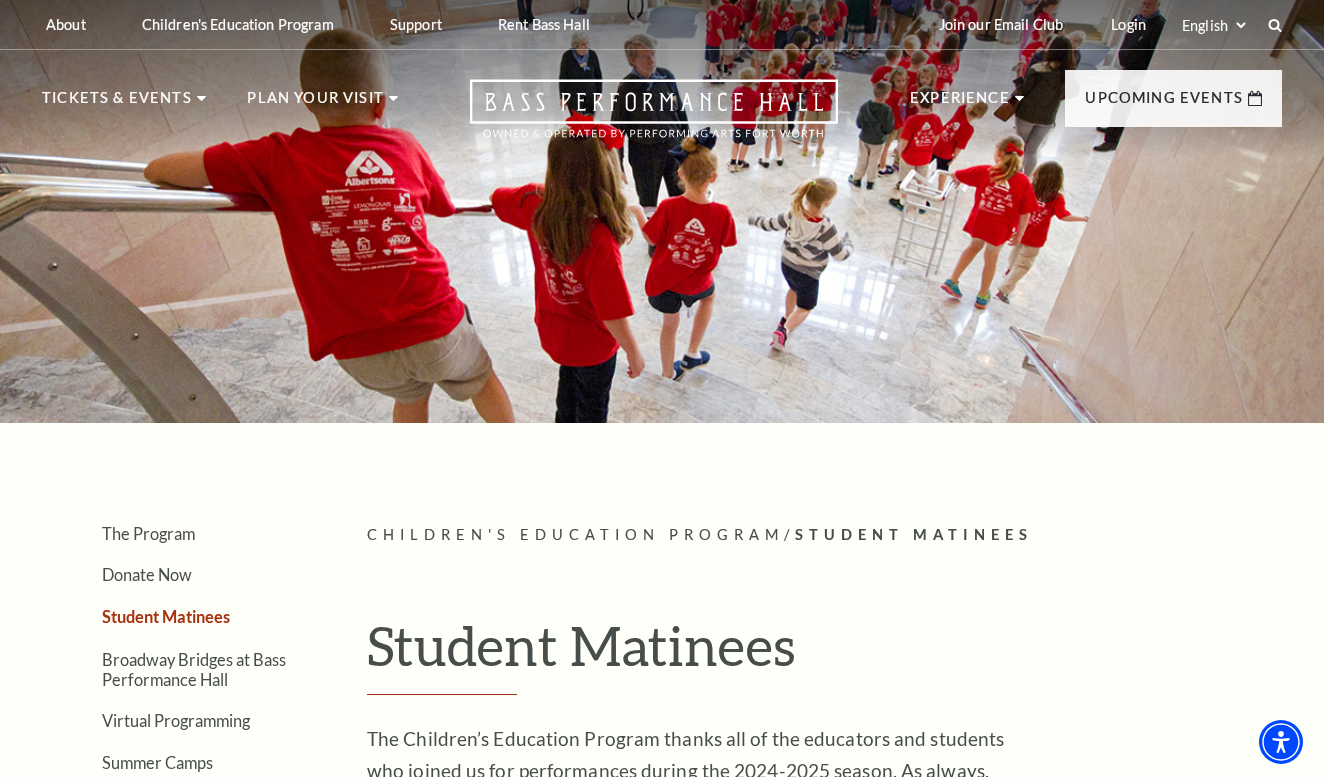 scroll, scrollTop: 0, scrollLeft: 0, axis: both 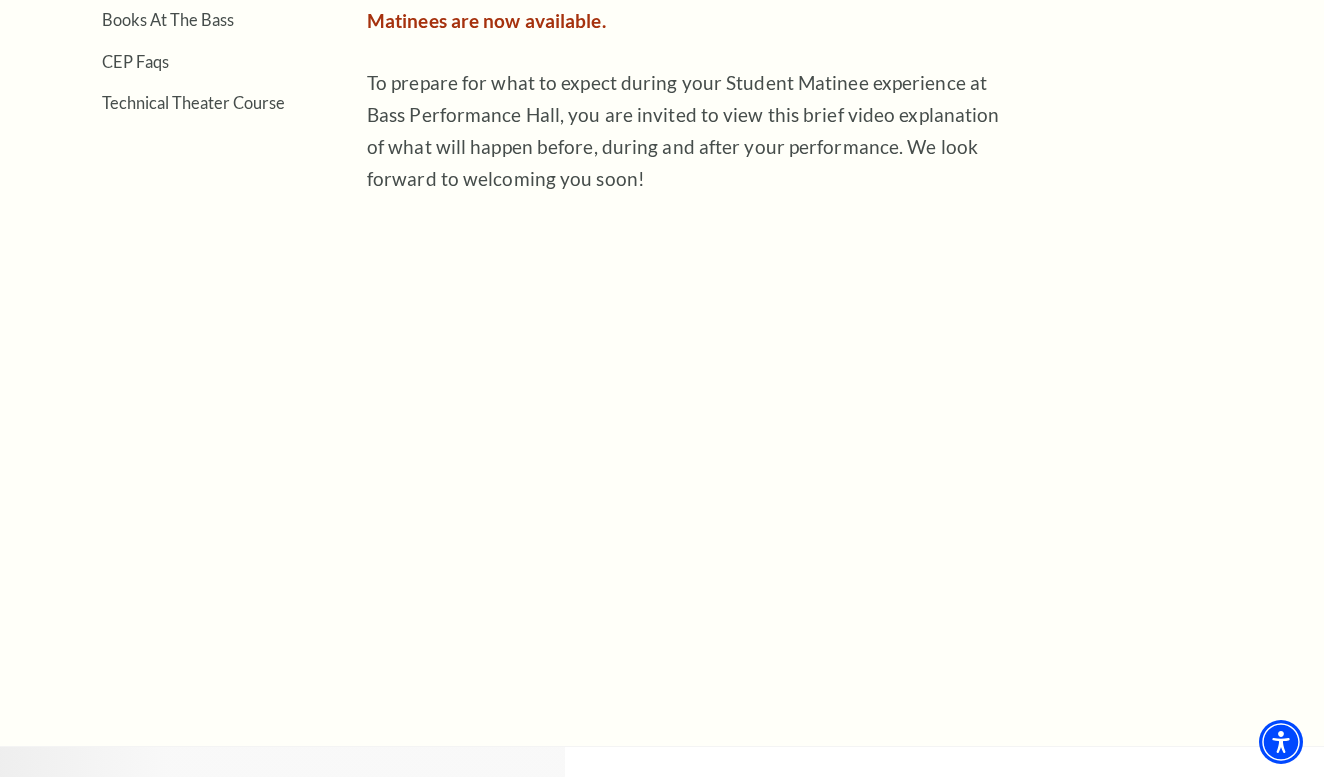 click on "Children's Education Program  /  Student Matinees
Student Matinees
The Children’s Education Program thanks all of the educators and students who joined us for performances during the 2024-2025 season. As always, Children’s Education Program student matinees are free of charge to attendees thanks to the continued support of generous patrons and donors.
Registration for the 2025-2026 Children's Education Program's Student Matinees are now available.
To prepare for what to expect during your Student Matinee experience at Bass Performance Hall, you are invited to view this brief video explanation of what will happen before, during and after your performance. We look forward to welcoming you soon!" at bounding box center (824, 130) 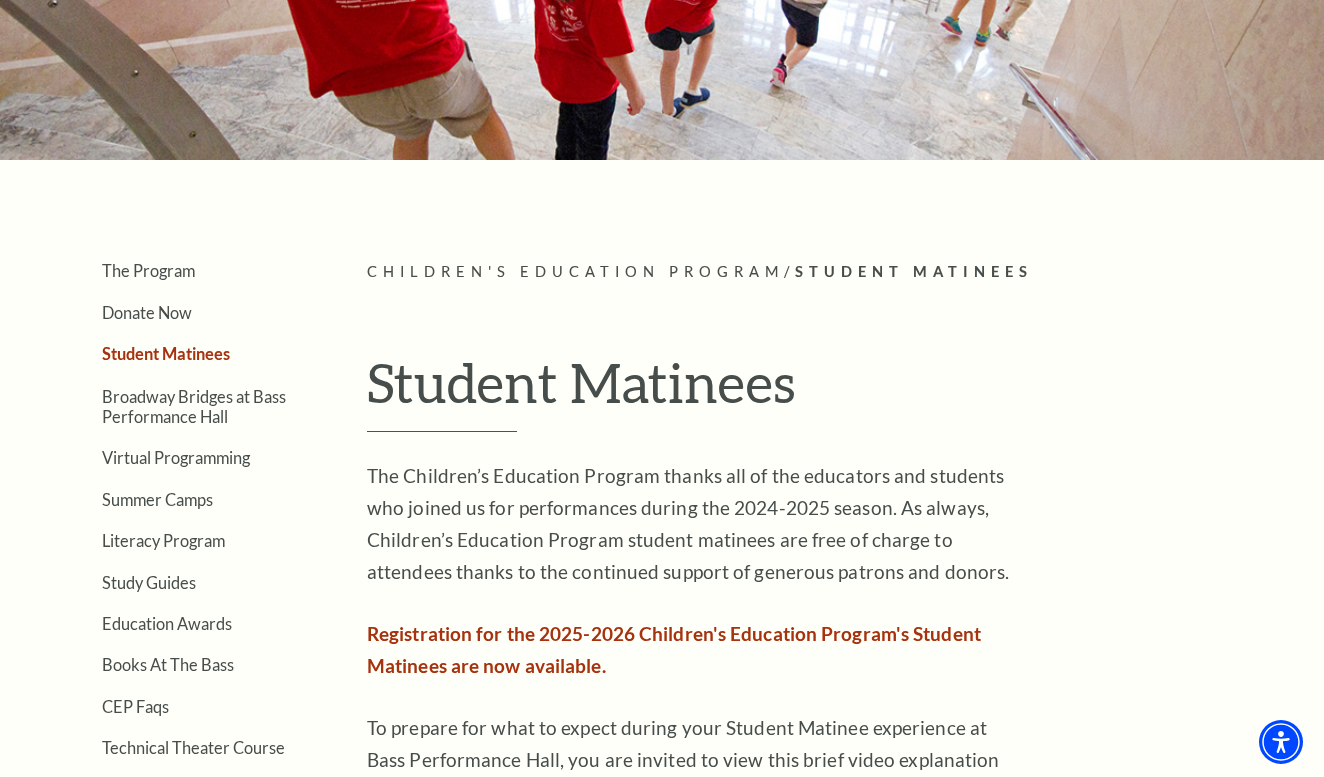 scroll, scrollTop: 251, scrollLeft: 0, axis: vertical 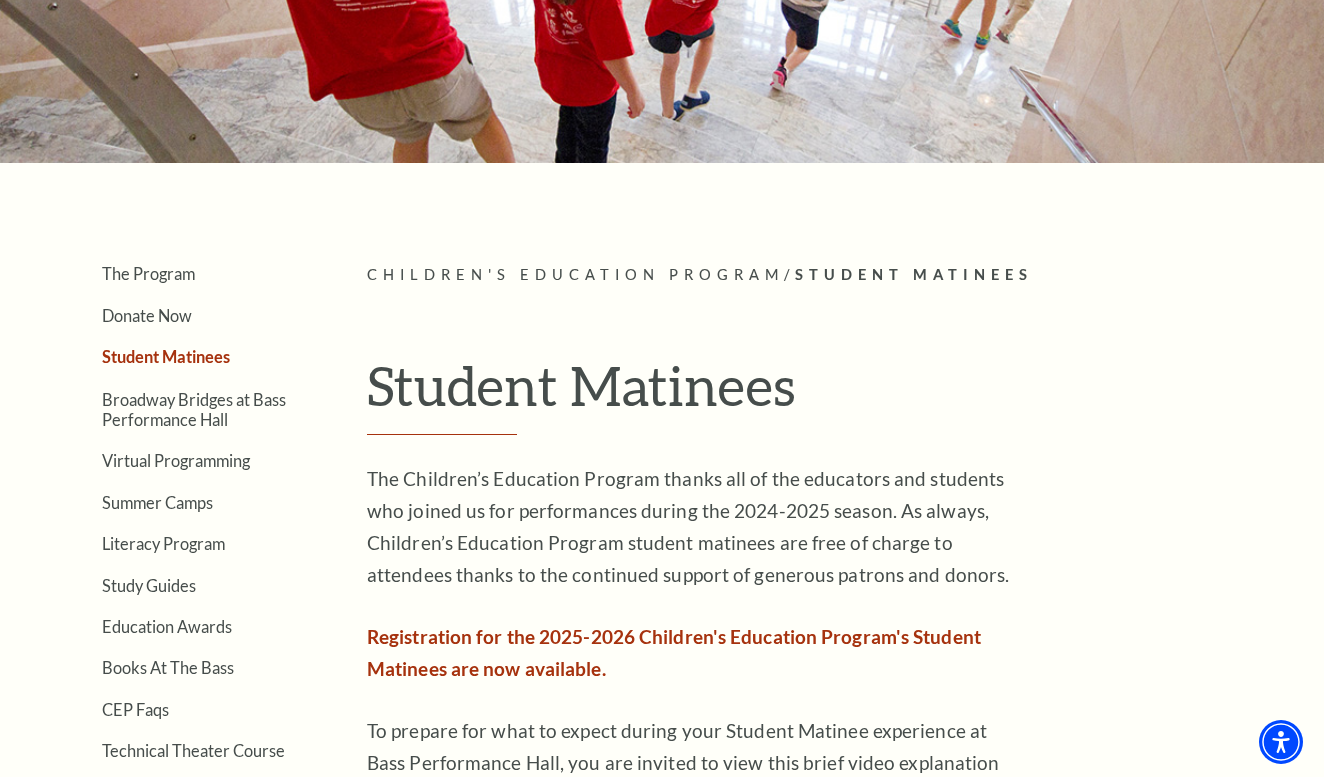 click on "Registration for the 2025-2026 Children's Education Program's Student Matinees are now available." at bounding box center [674, 652] 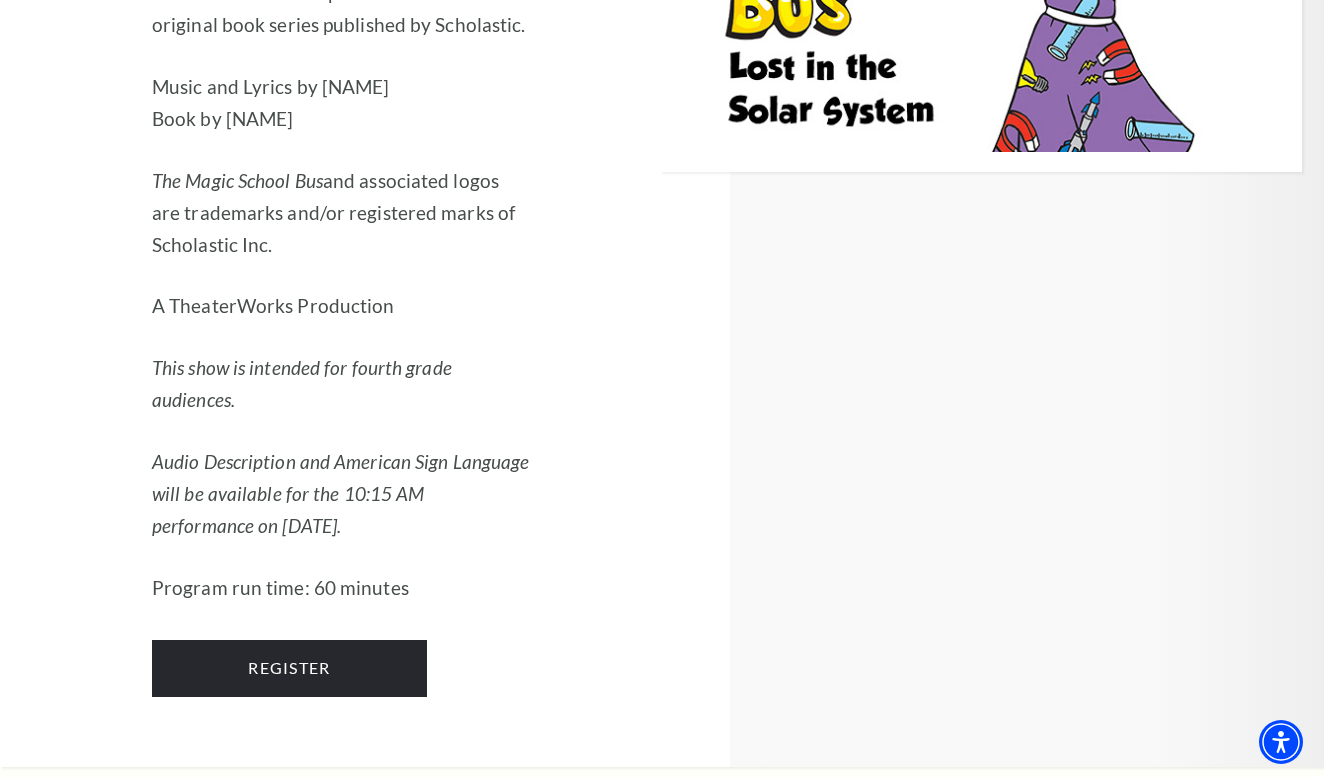 scroll, scrollTop: 3827, scrollLeft: 0, axis: vertical 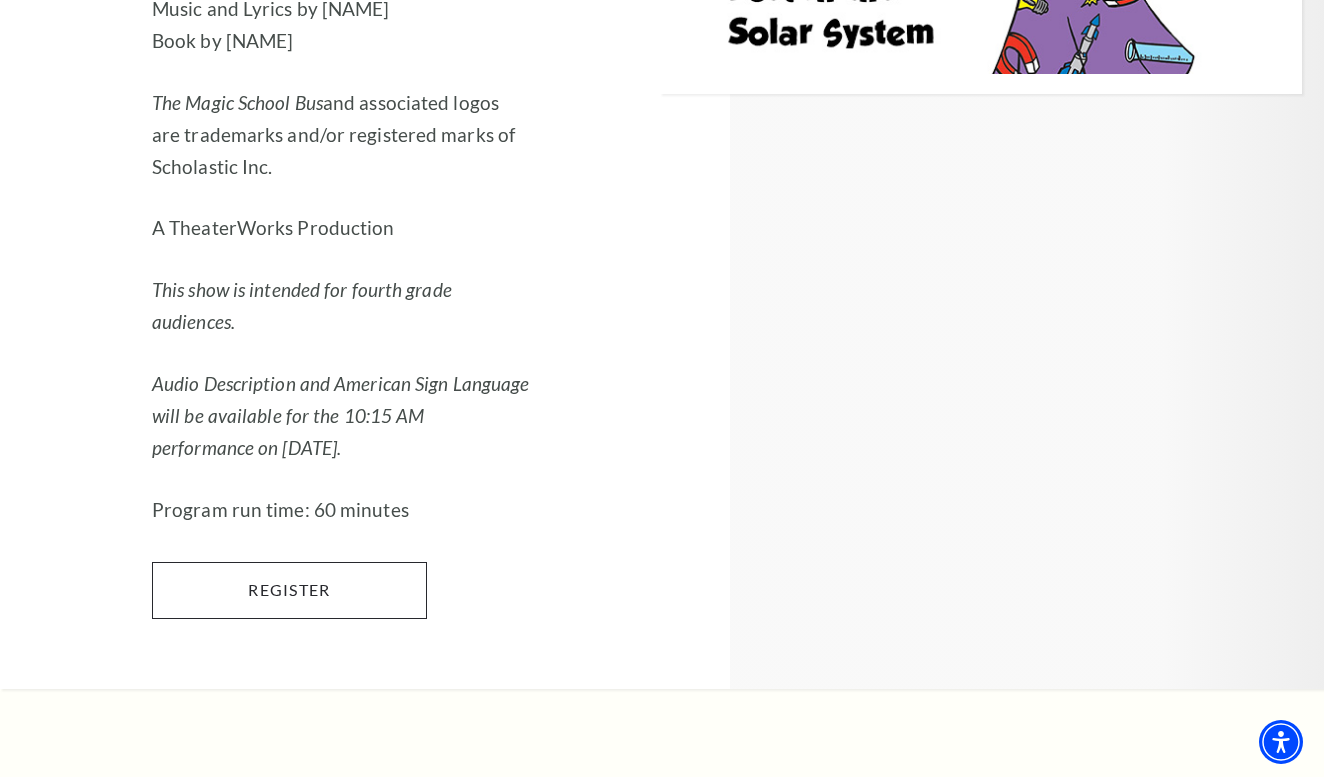 click on "Register" at bounding box center [289, 590] 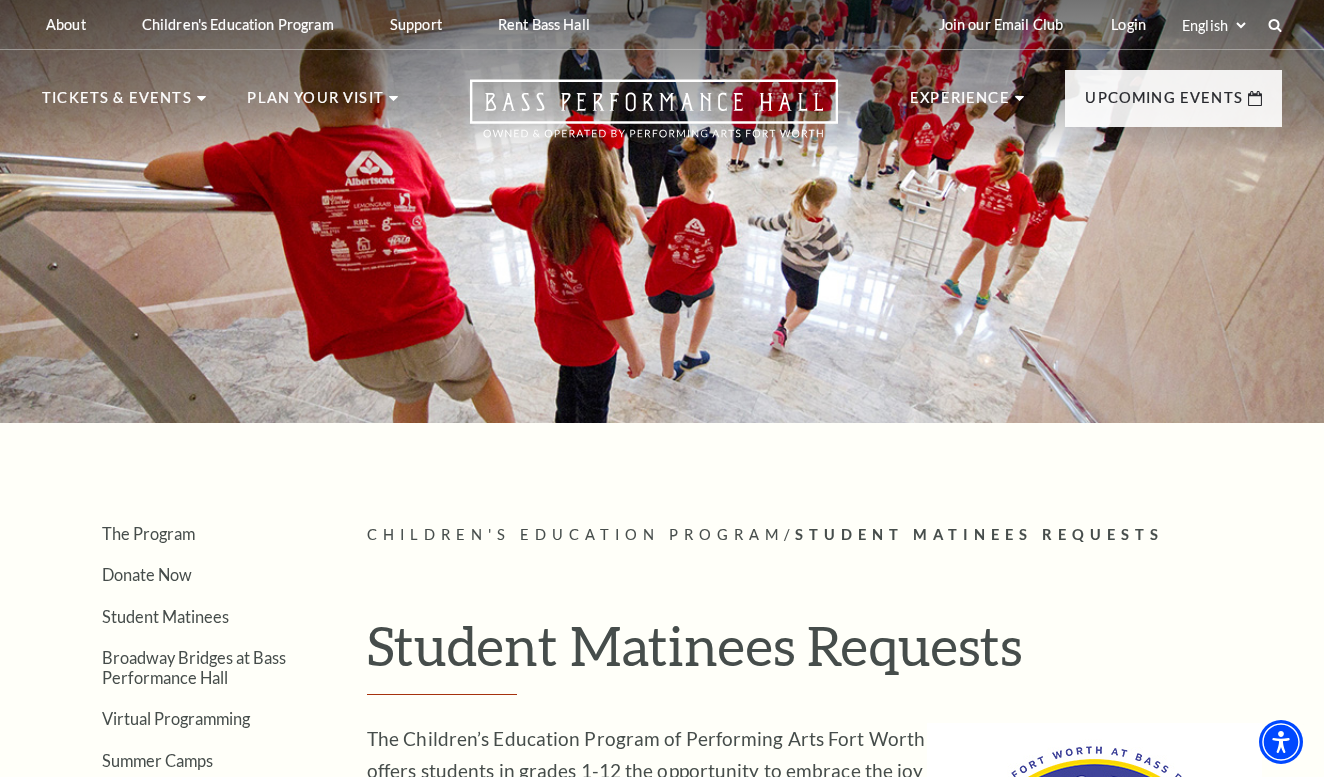 scroll, scrollTop: 0, scrollLeft: 0, axis: both 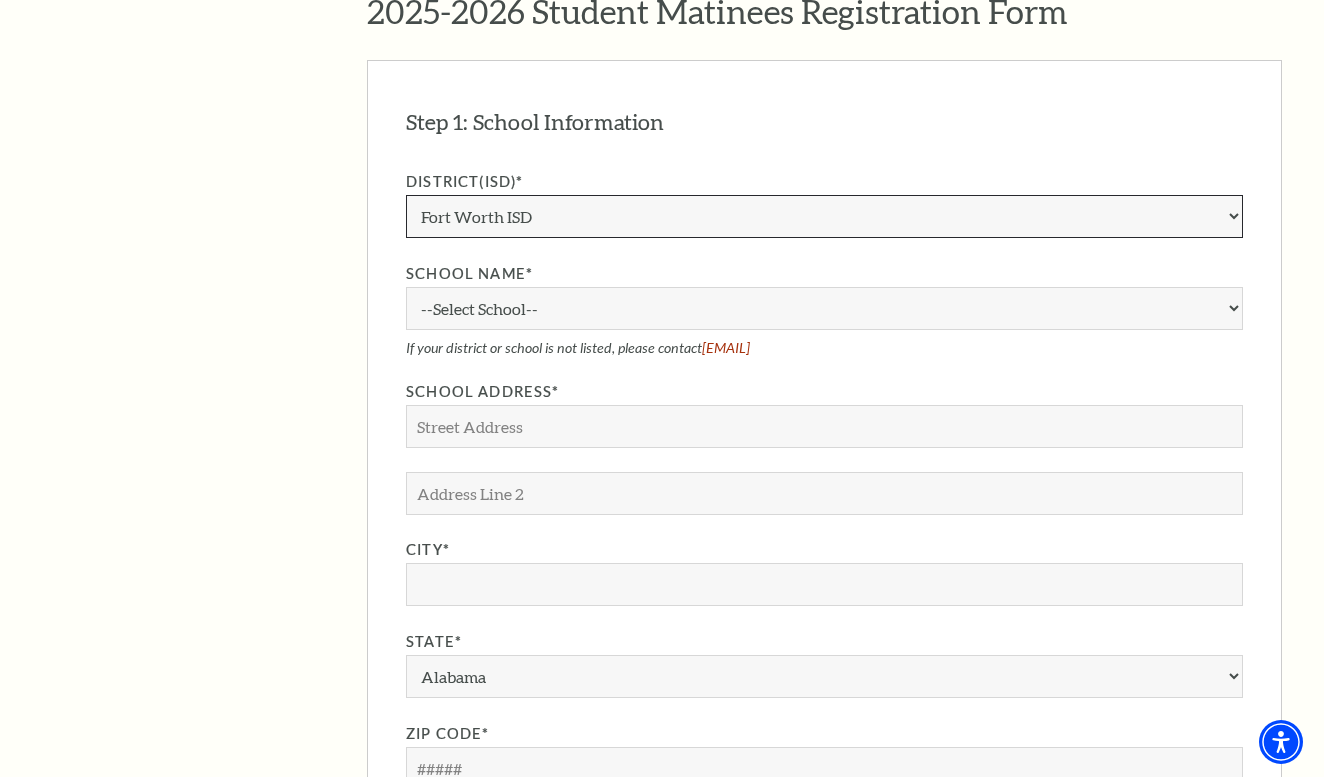 select on "Private / Parochial" 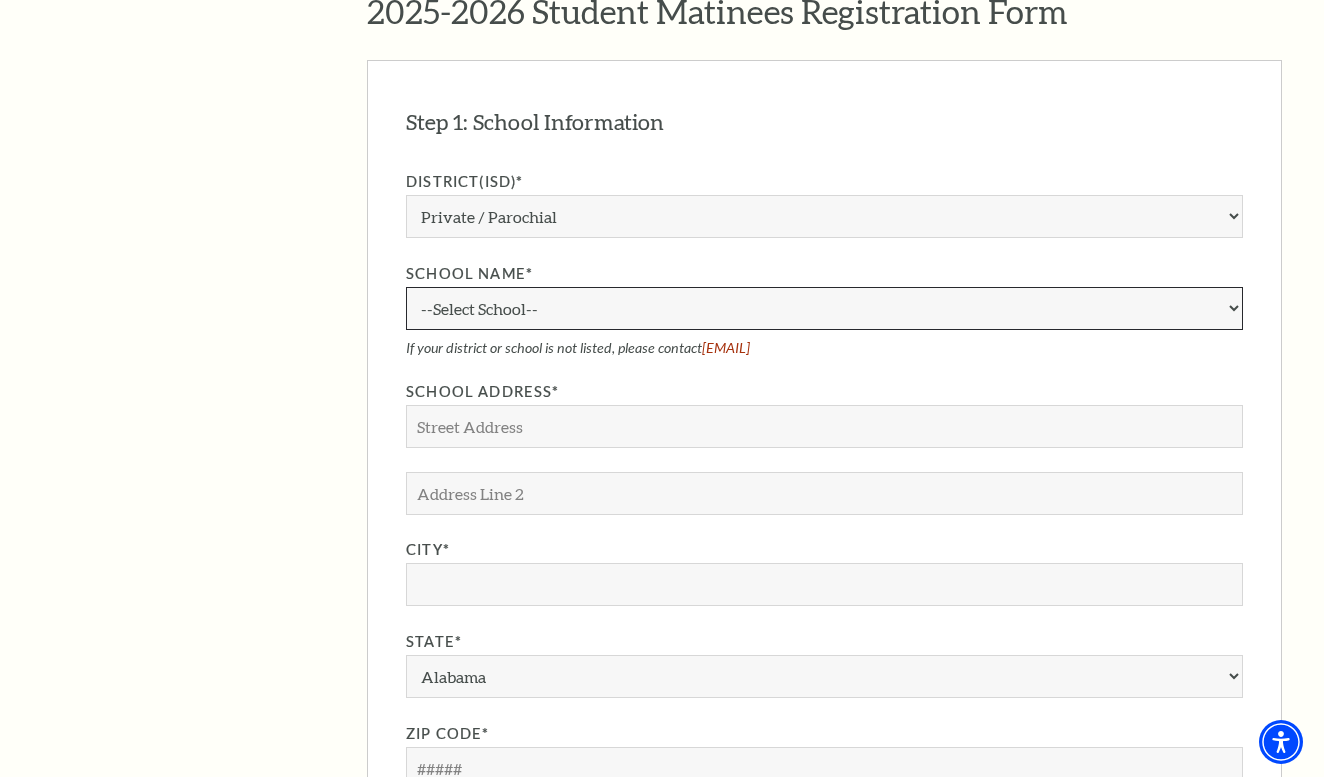 select on "130293" 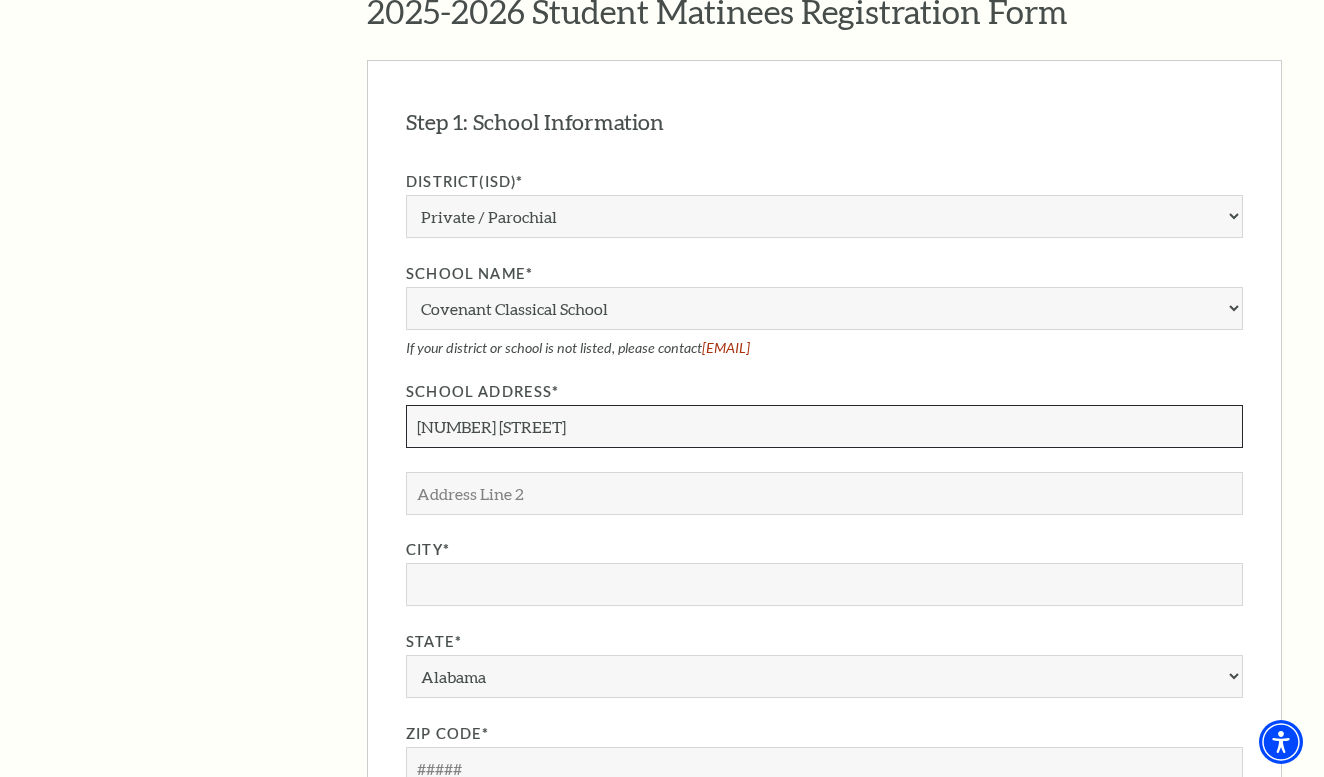 type on "[NUMBER] [STREET]" 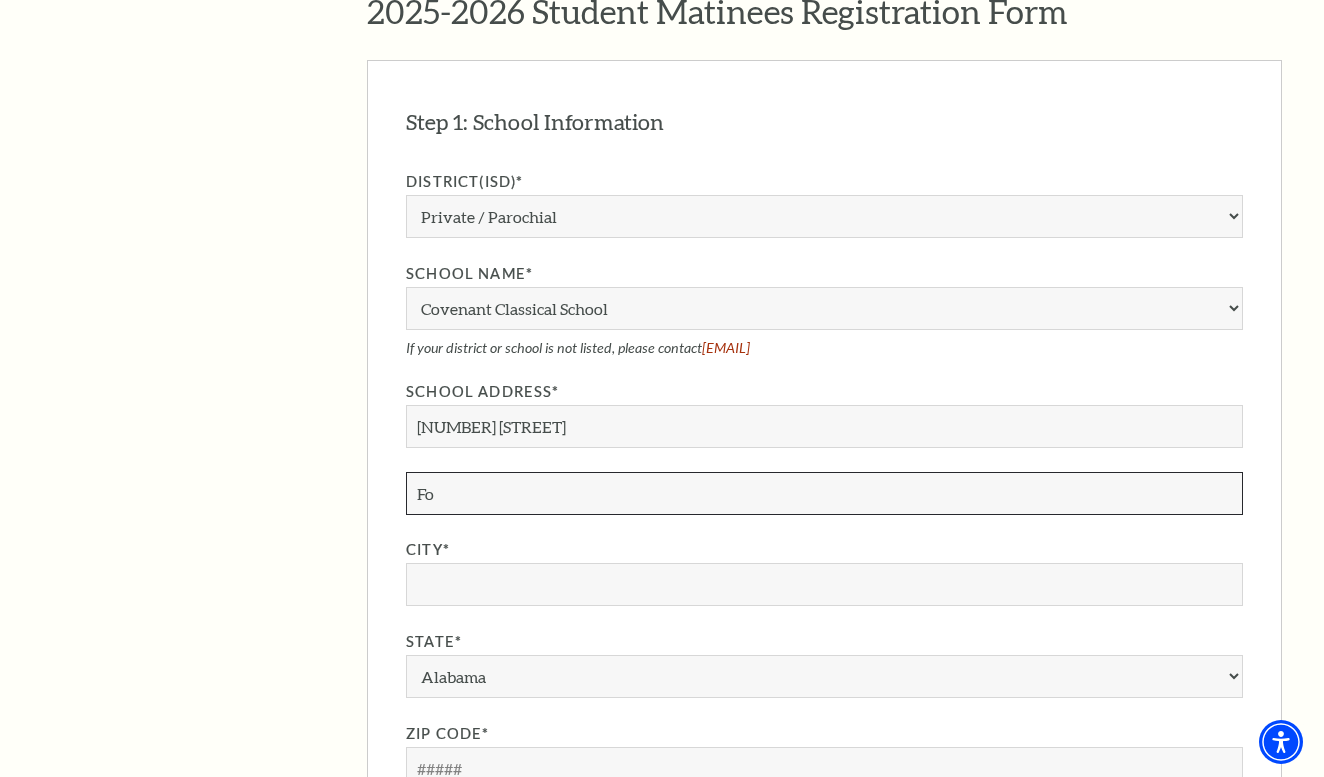 type on "F" 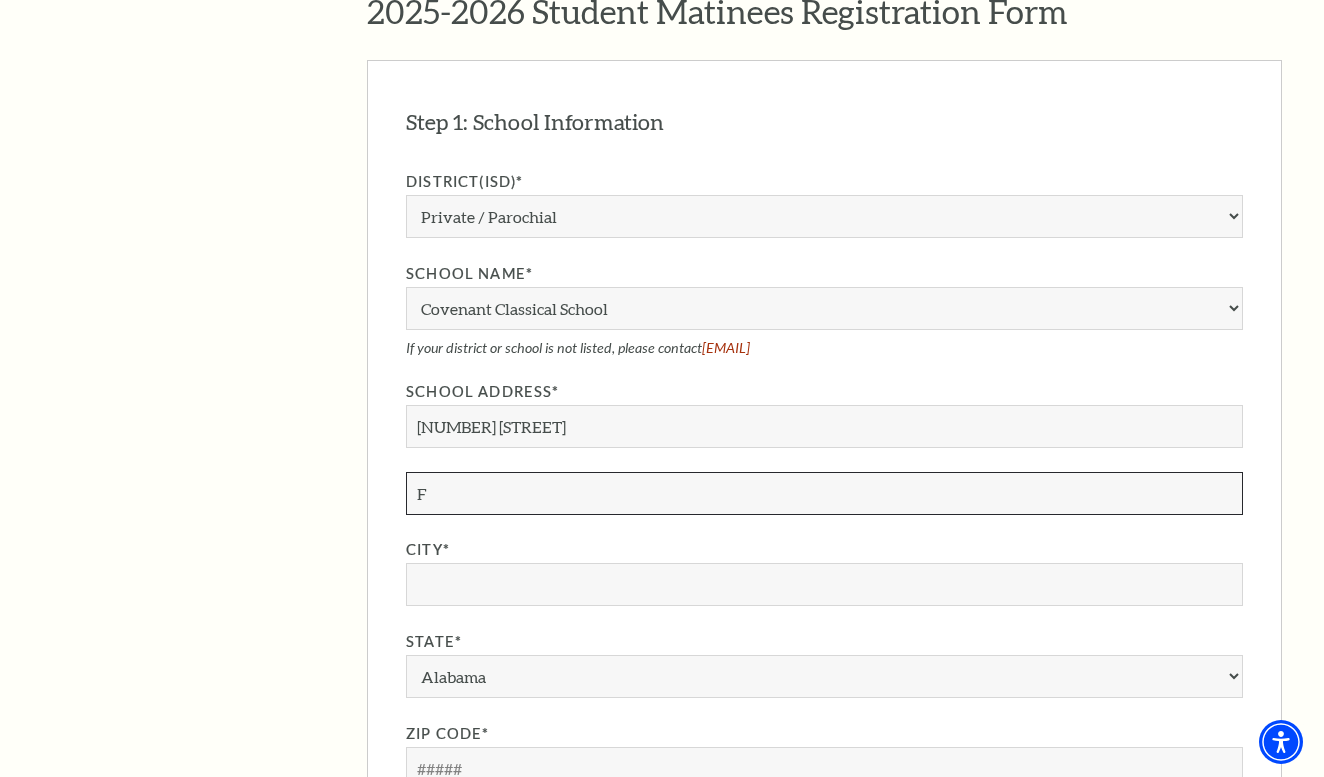 type 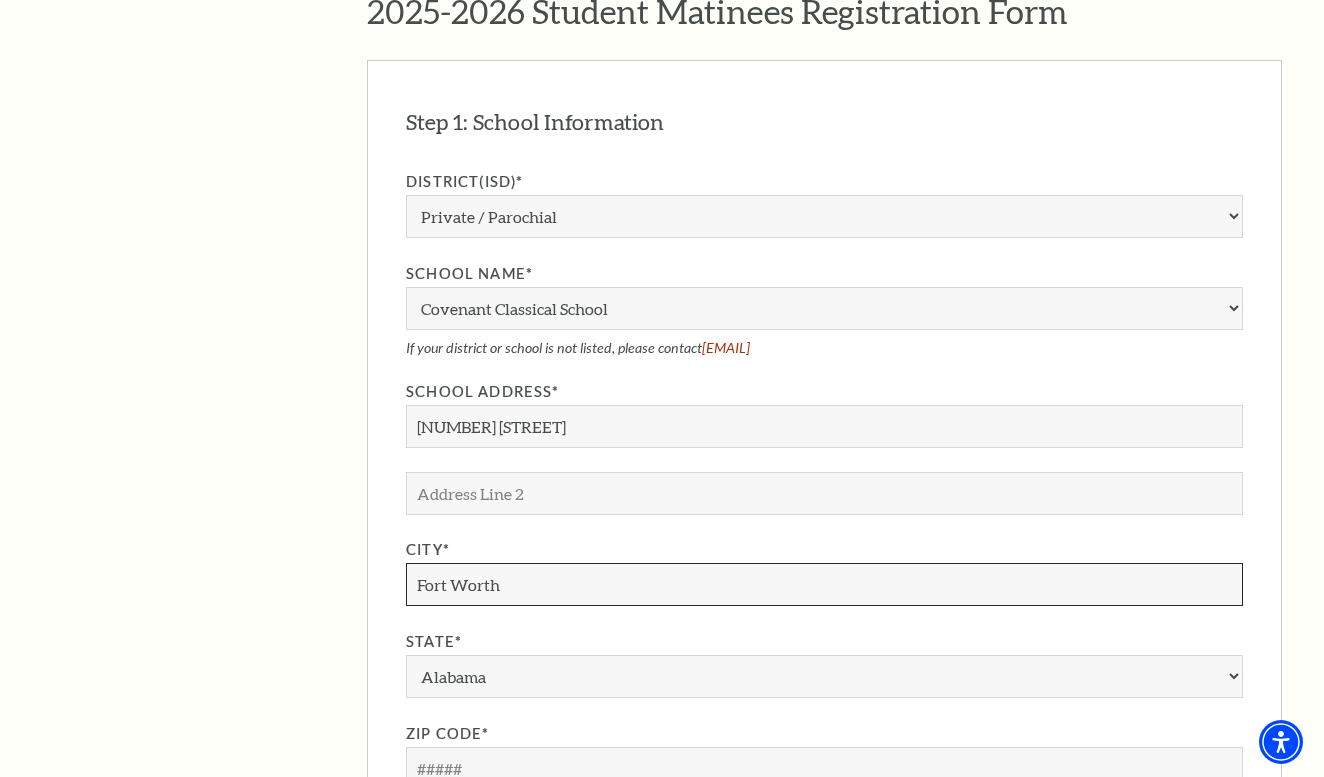 type on "Fort Worth" 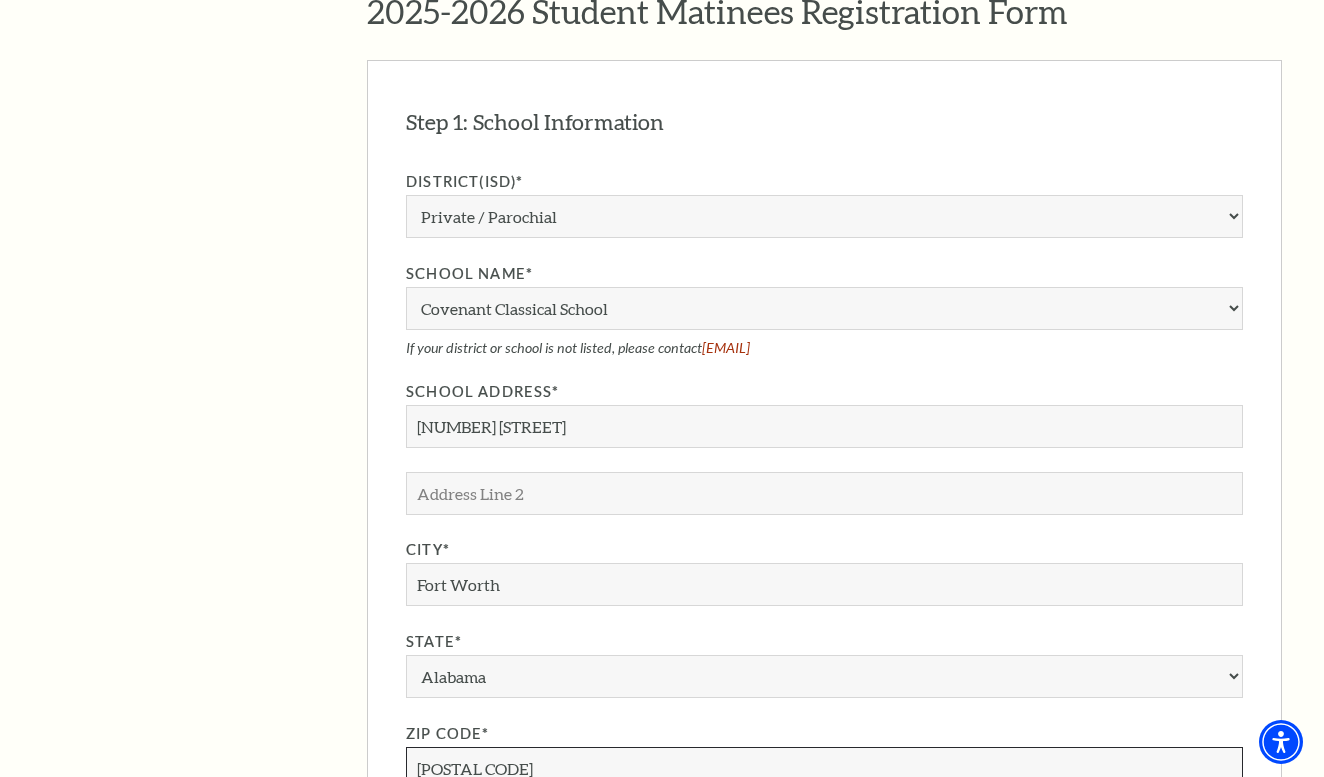 type on "[POSTAL CODE]" 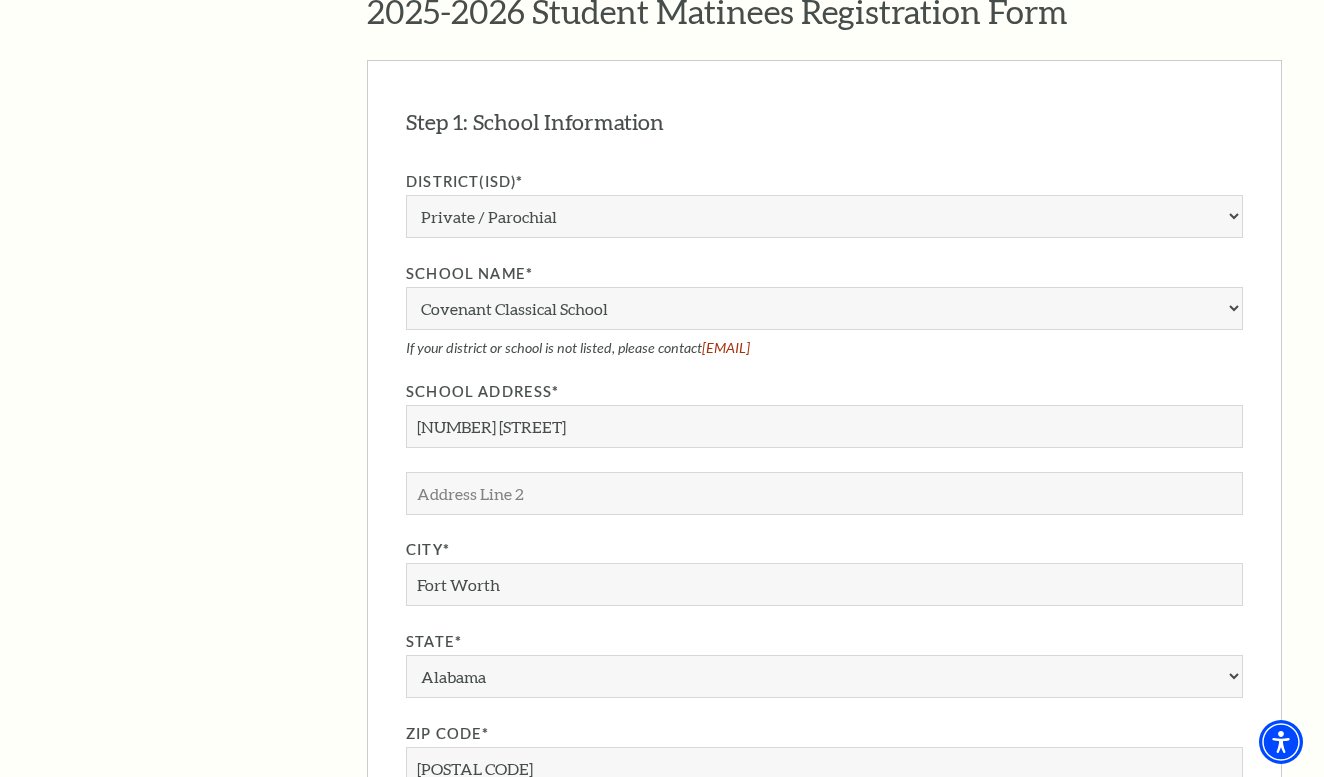 click on "Step 1: School Information
EDIT
District(ISD)*
[LOCATION] ISD
[LOCATION] ISD
[LOCATION] ISD
[LOCATION] ISD
[LOCATION] ISD
[LOCATION] ISD
[LOCATION] ISD
[LOCATION] ISD
[LOCATION] ISD
[LOCATION] ISD
[LOCATION] ISD
[LOCATION] ISD
[LOCATION] ISD
[LOCATION] ISD
[LOCATION] ISD
Charter
[LOCATION] ISD
[LOCATION] ISD
[LOCATION] ISD
[LOCATION] ISD
[LOCATION] ISD
[LOCATION] ISD
[LOCATION] ISD
[LOCATION] ISD
[LOCATION] ISD
[LOCATION] ISD
[LOCATION] ISD
[LOCATION] ISD
[LOCATION] ISD
[LOCATION] ISD
[LOCATION] ISD
[LOCATION] ISD
[LOCATION] ISD
[LOCATION] ISD
[LOCATION] ISD" at bounding box center (824, 572) 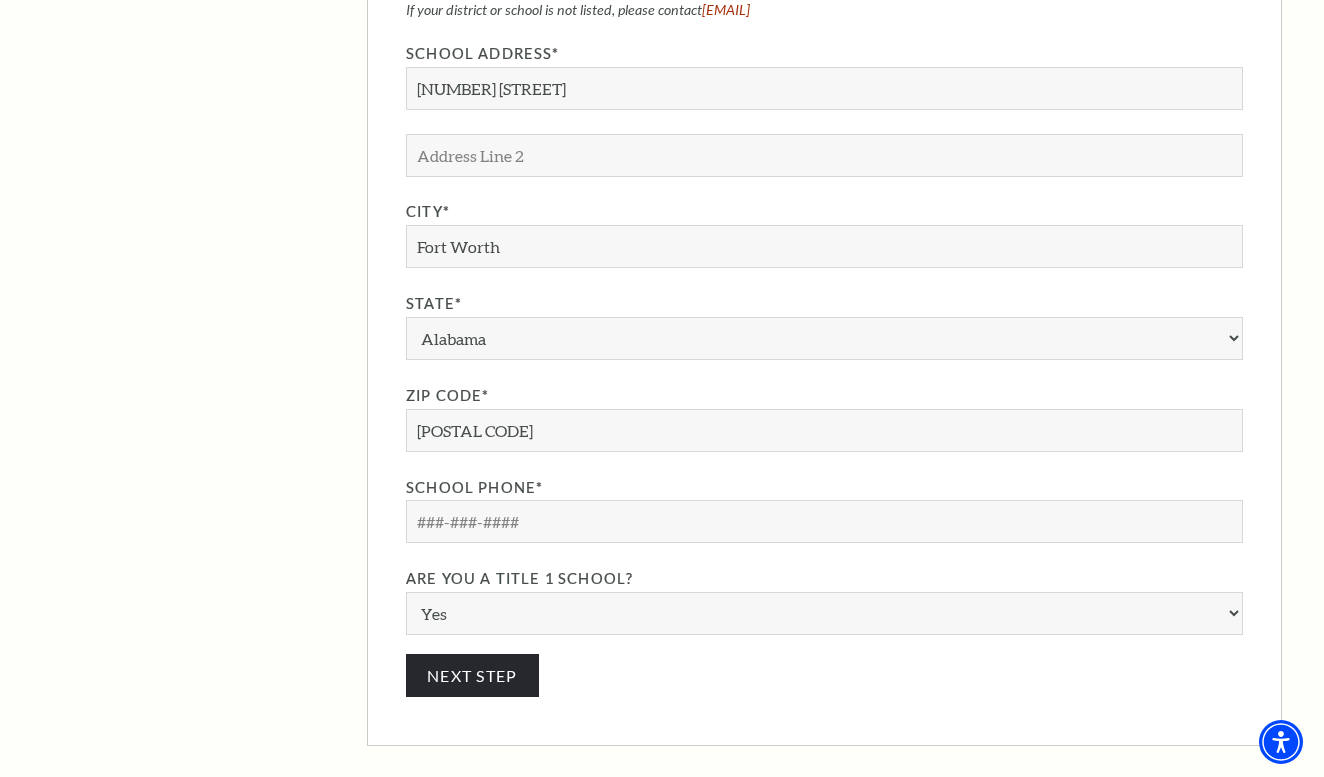 scroll, scrollTop: 1873, scrollLeft: 0, axis: vertical 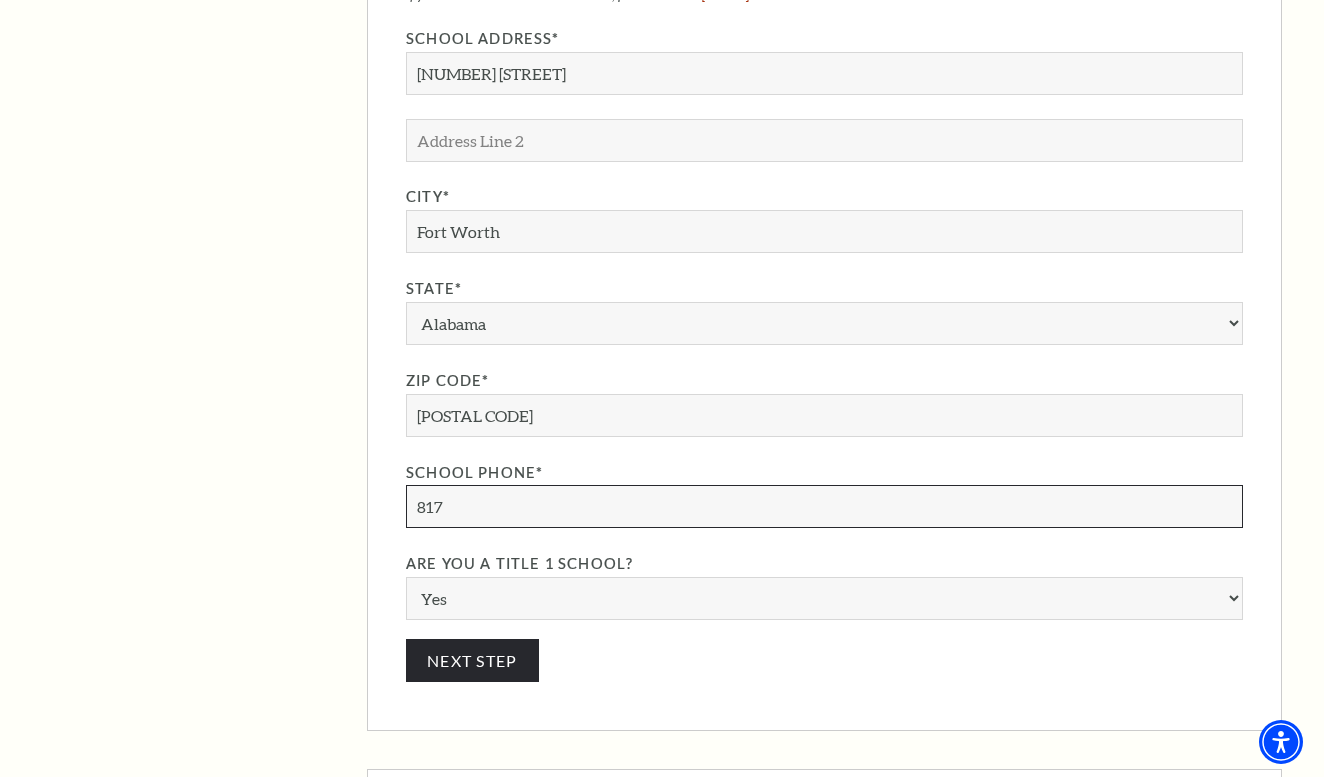 type on "817" 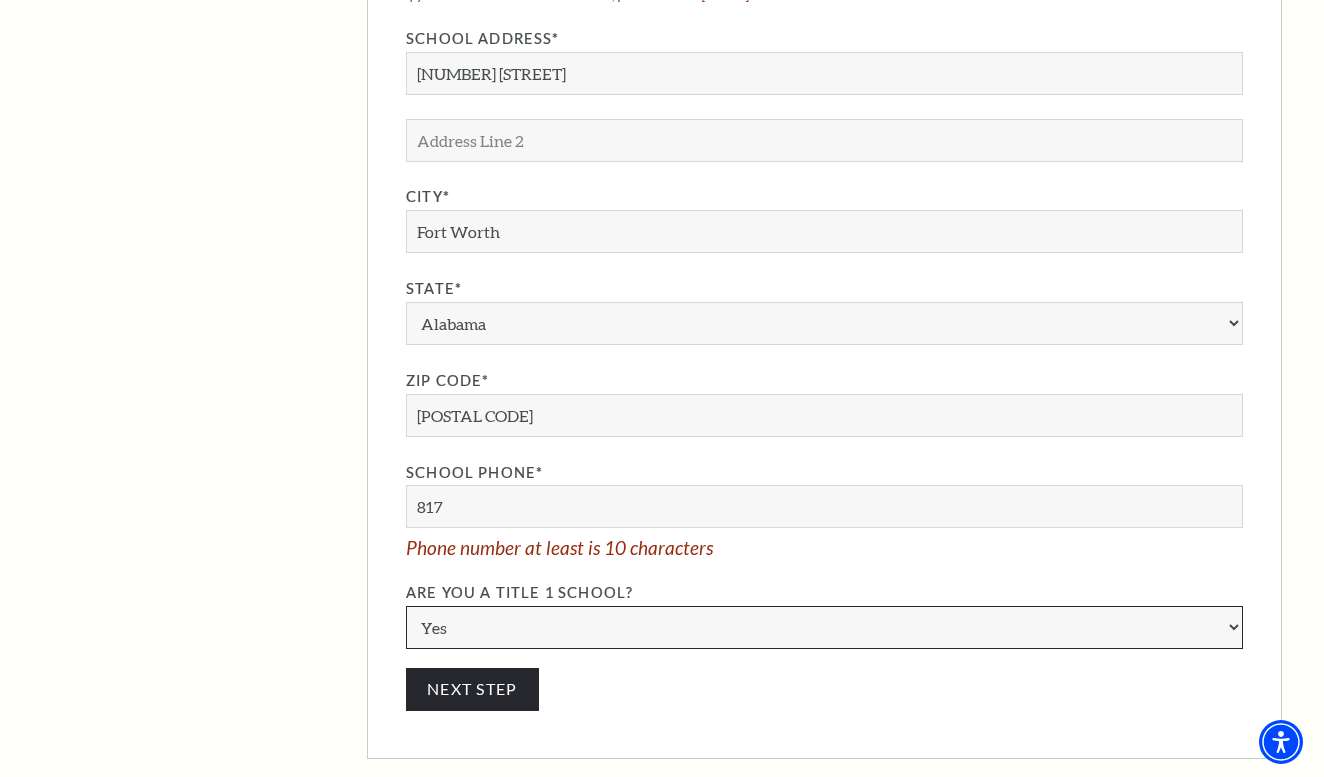 select on "N" 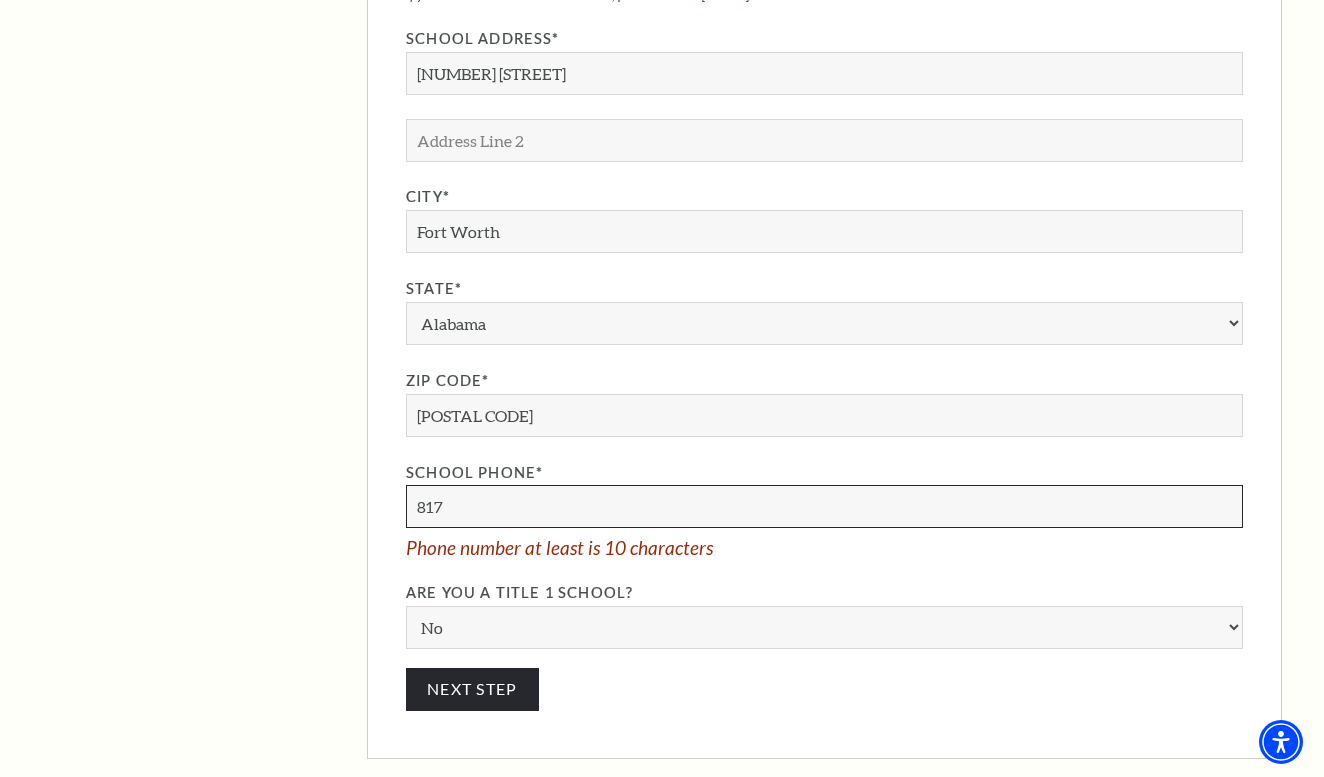 click on "817" at bounding box center [824, 506] 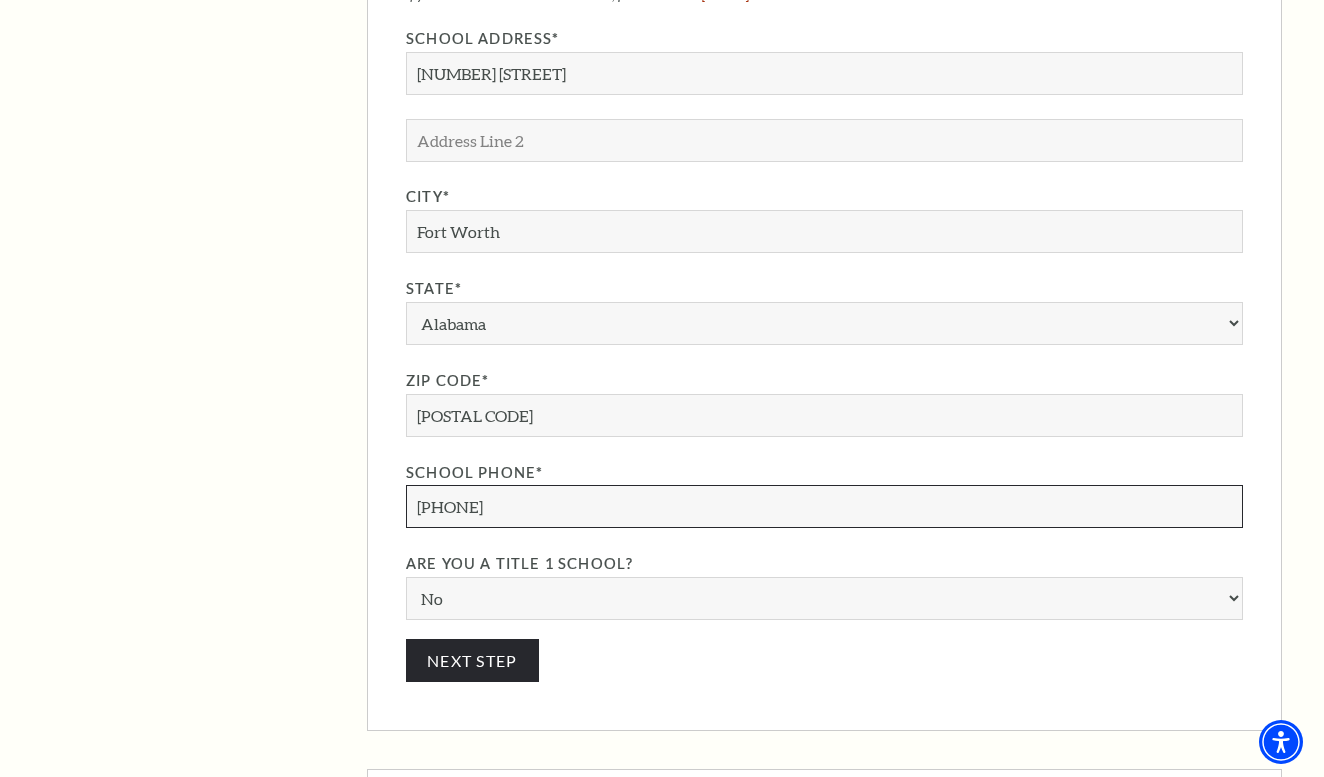 type on "[PHONE]" 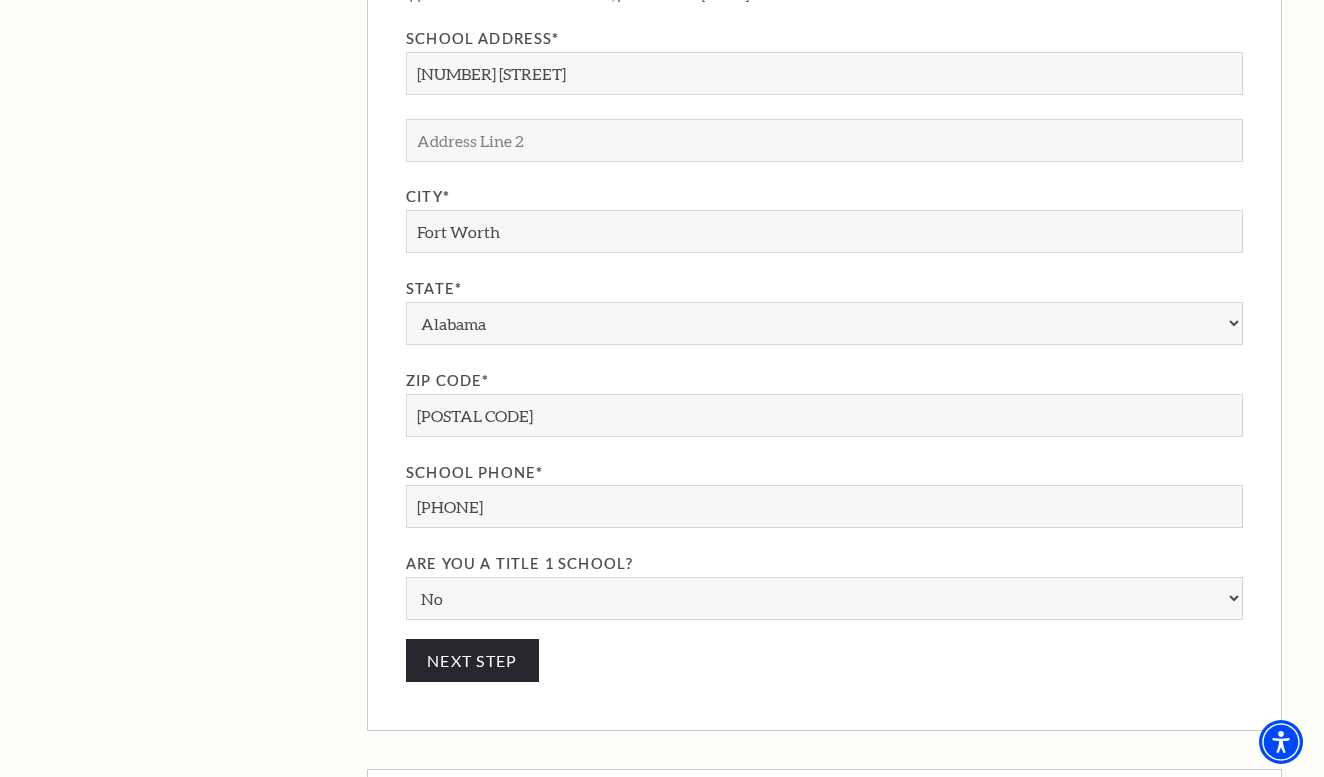 click on "The Program
Donate Now
Student Matinees
Broadway Bridges at Bass Performance Hall
Virtual Programming
Summer Camps
Literacy Program
Study Guides
Education Awards
Books At The Bass
CEP Faqs
Technical Theater Course
Children's Education Program  /  Student Matinees Requests
Student Matinees Requests
Audio Description and American Sign Language will be available at the following performances:
Ellis Island: The Dream of America - September 12 at 10:30 AM
Donate Now" at bounding box center (662, -47) 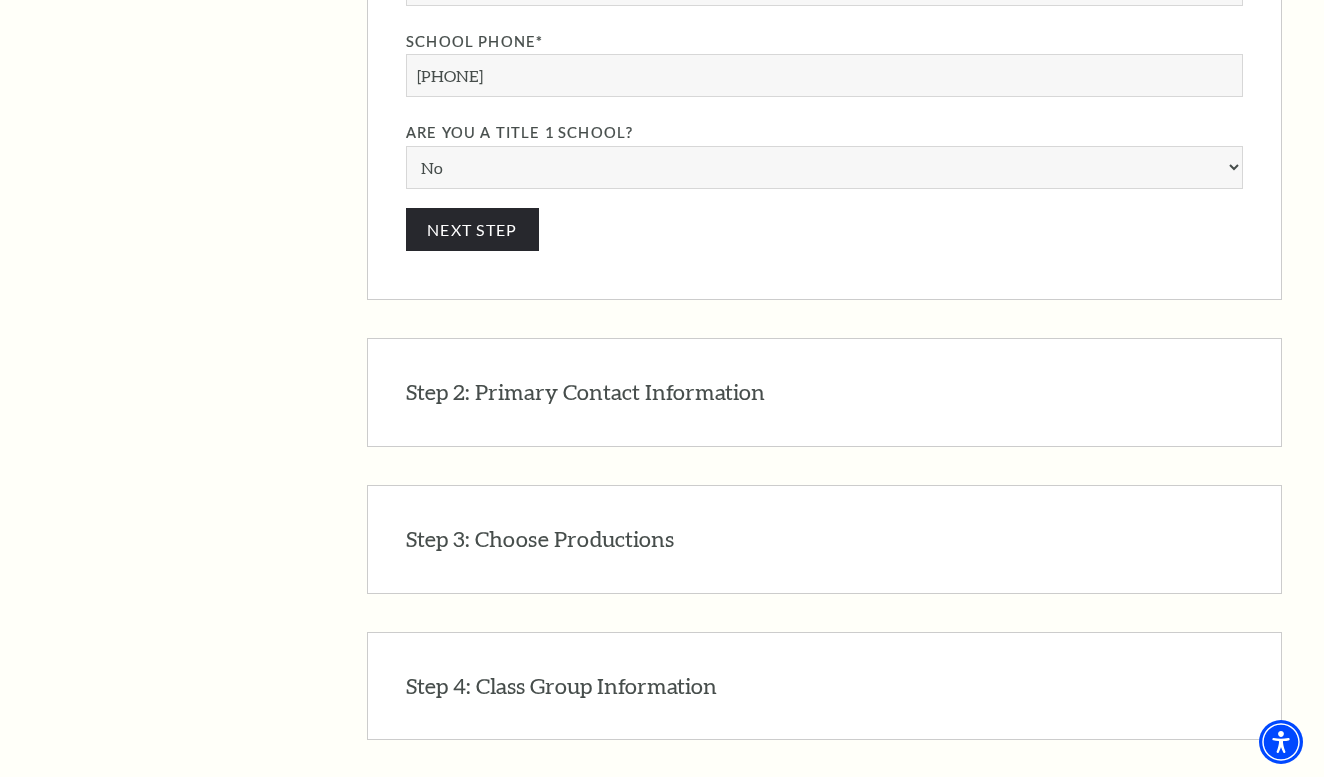scroll, scrollTop: 2315, scrollLeft: 0, axis: vertical 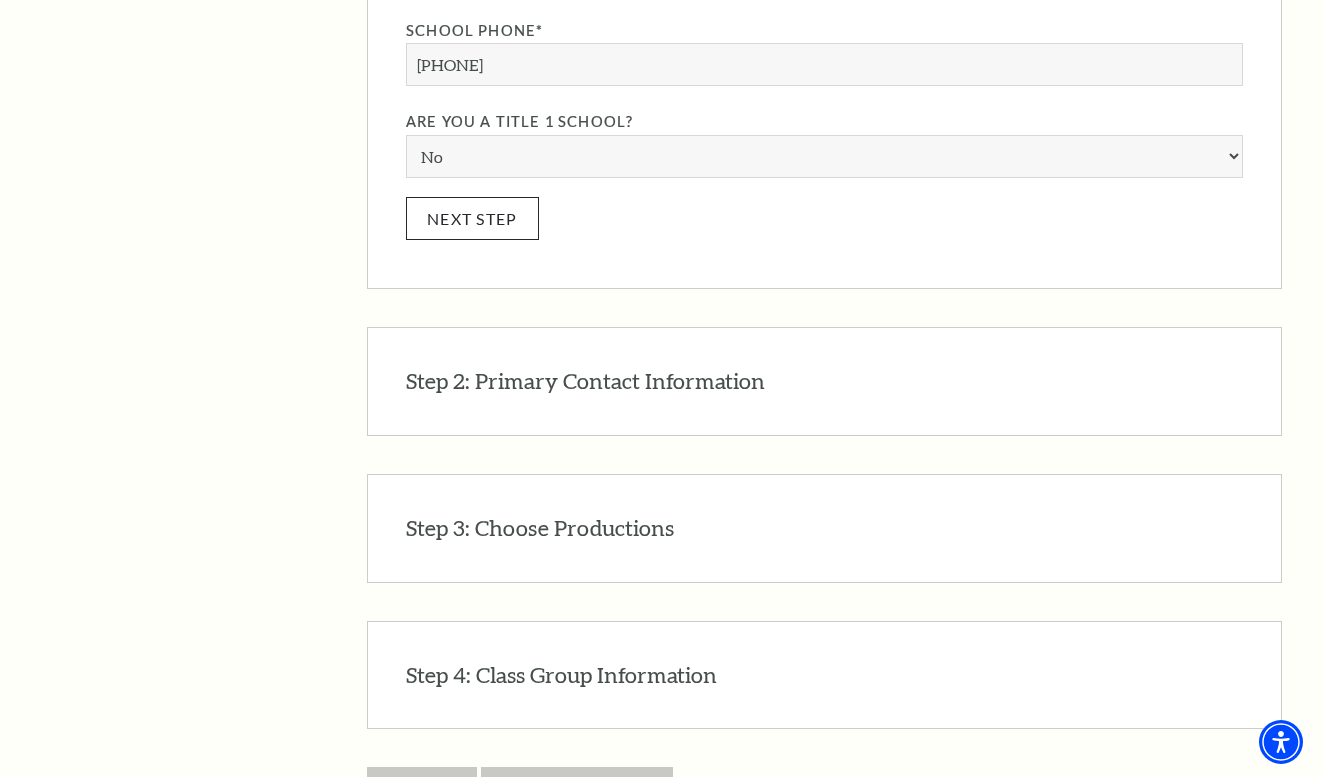 click on "Next Step" at bounding box center [472, 218] 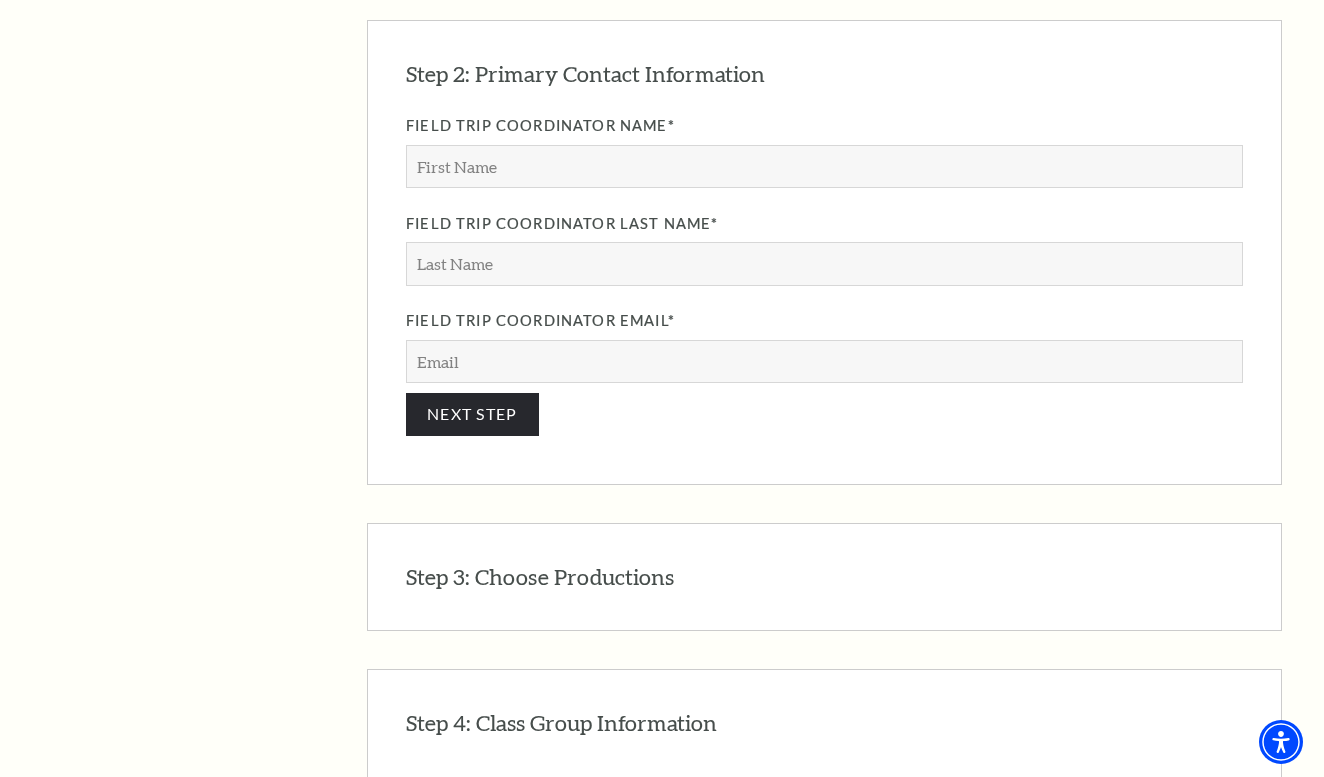 scroll, scrollTop: 1737, scrollLeft: 0, axis: vertical 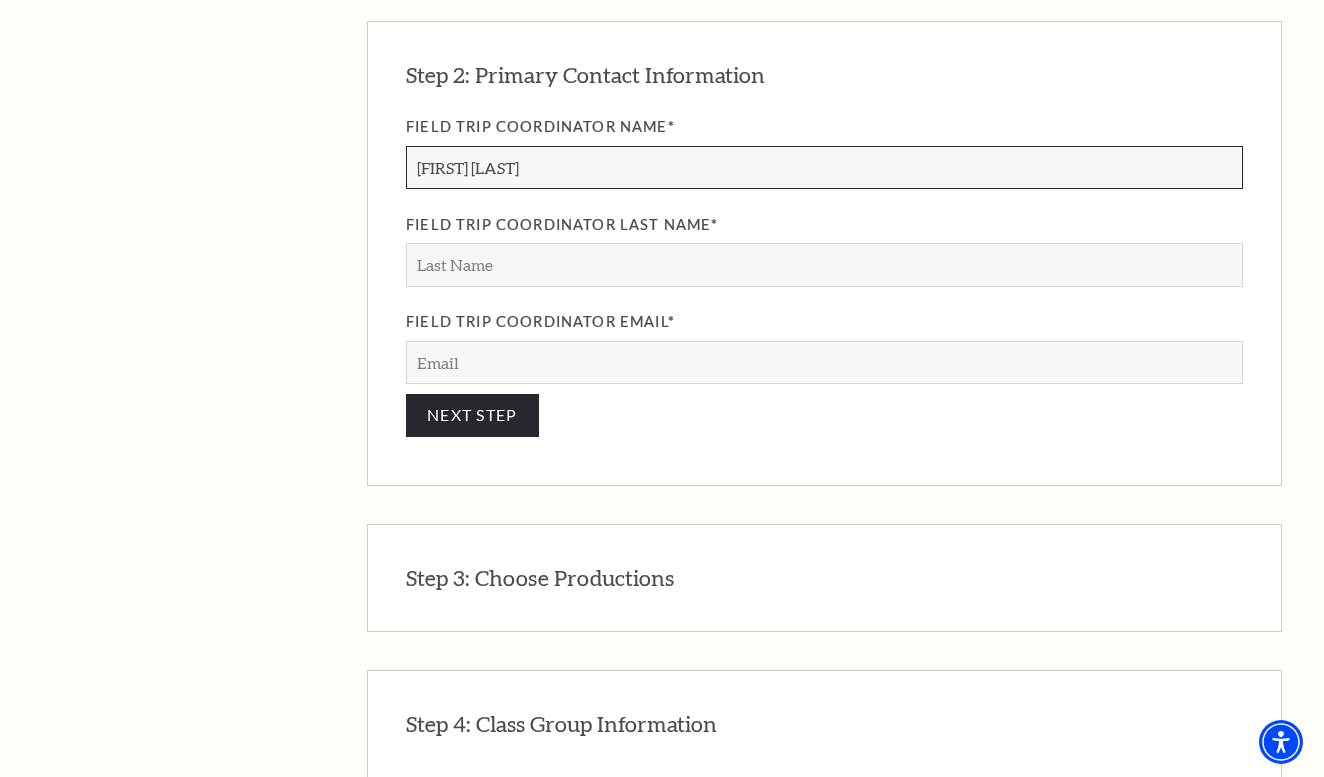 type on "[FIRST] [LAST]" 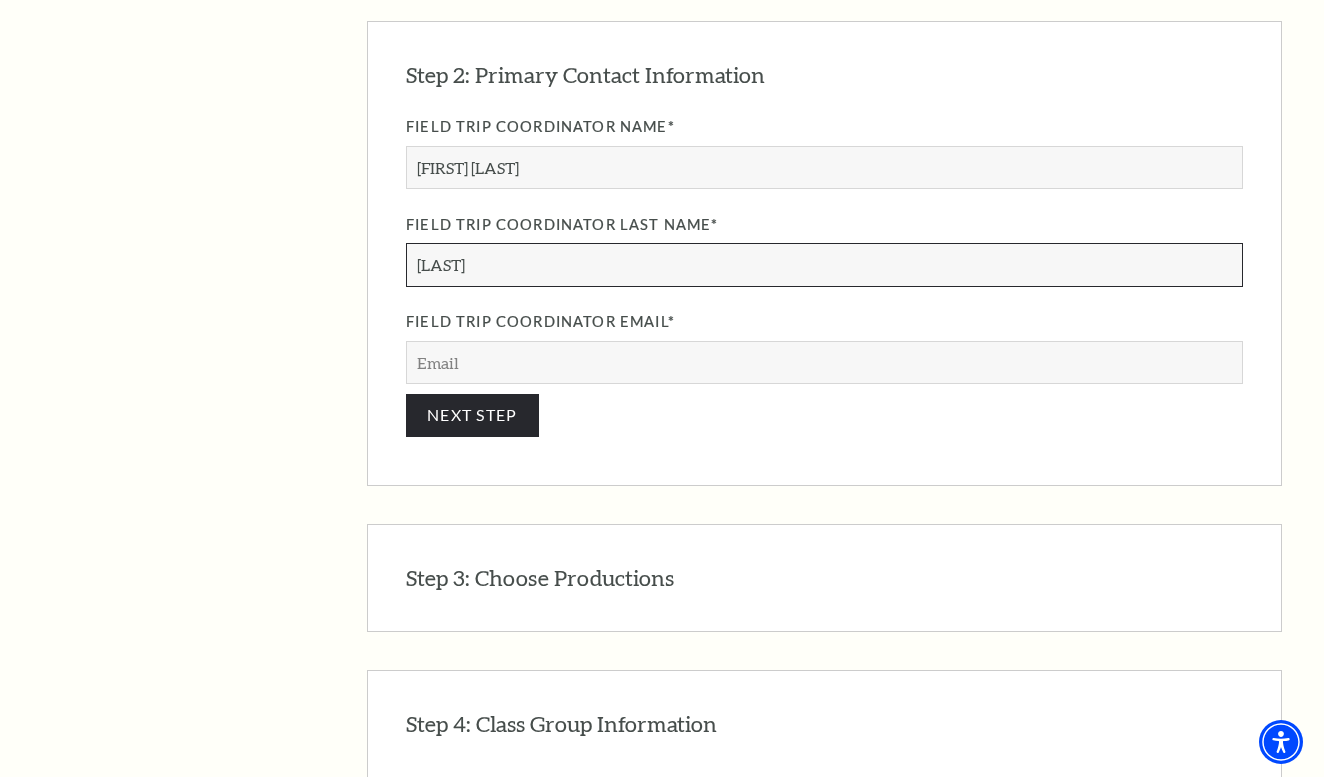 type on "[LAST]" 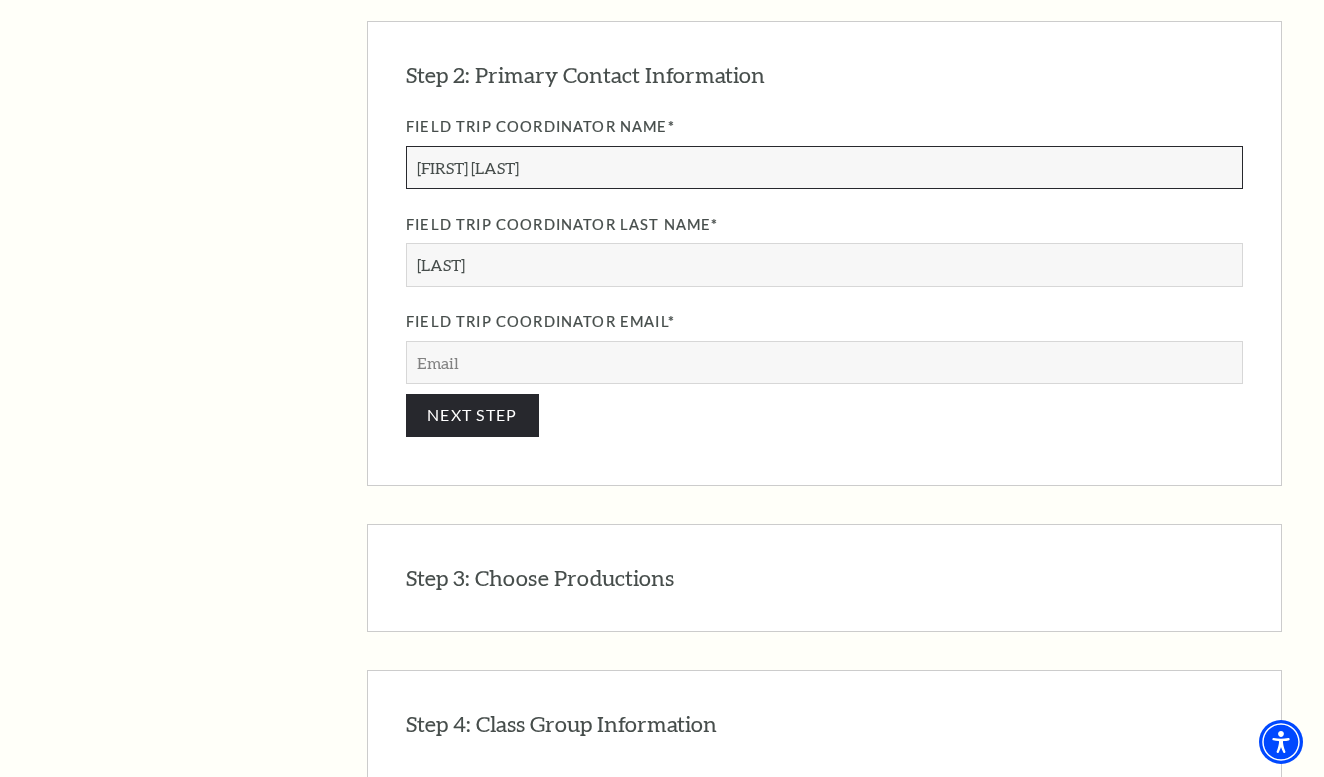 click on "[FIRST] [LAST]" at bounding box center (824, 167) 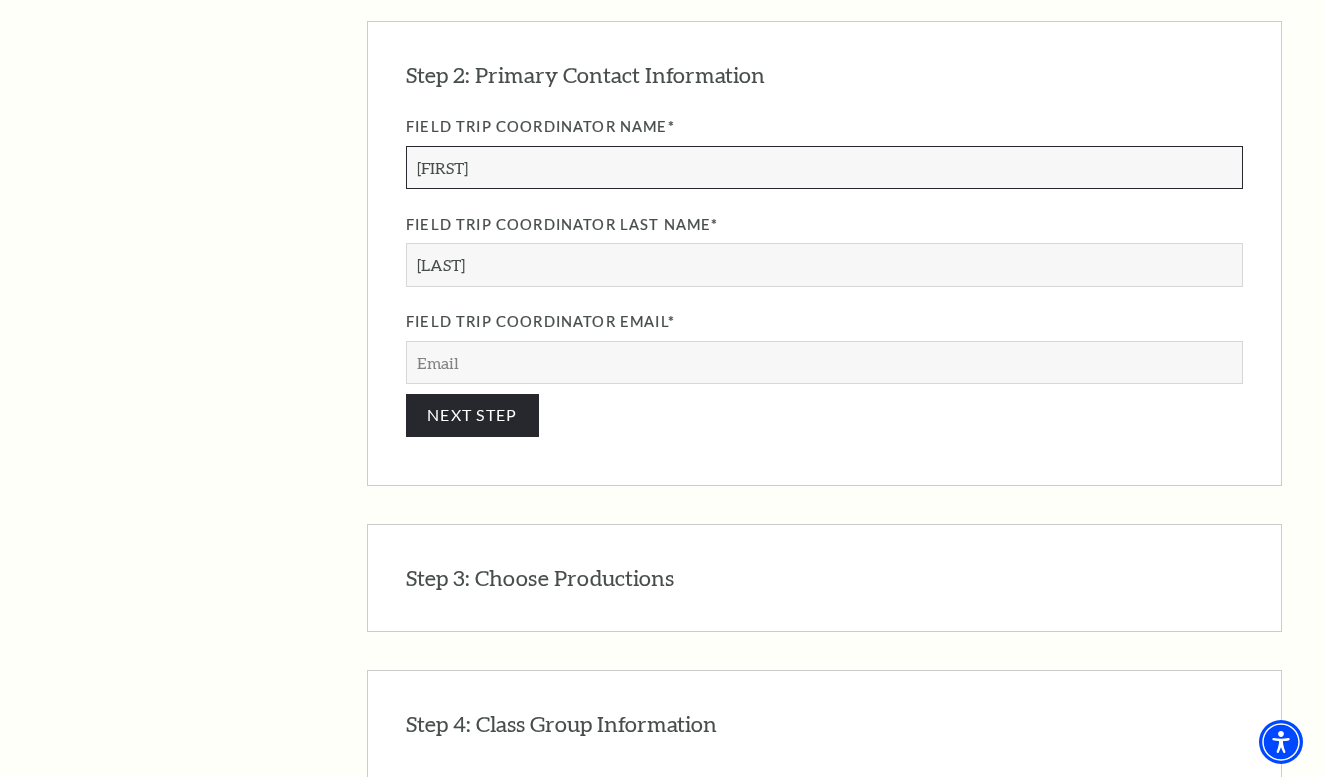 type on "[FIRST]" 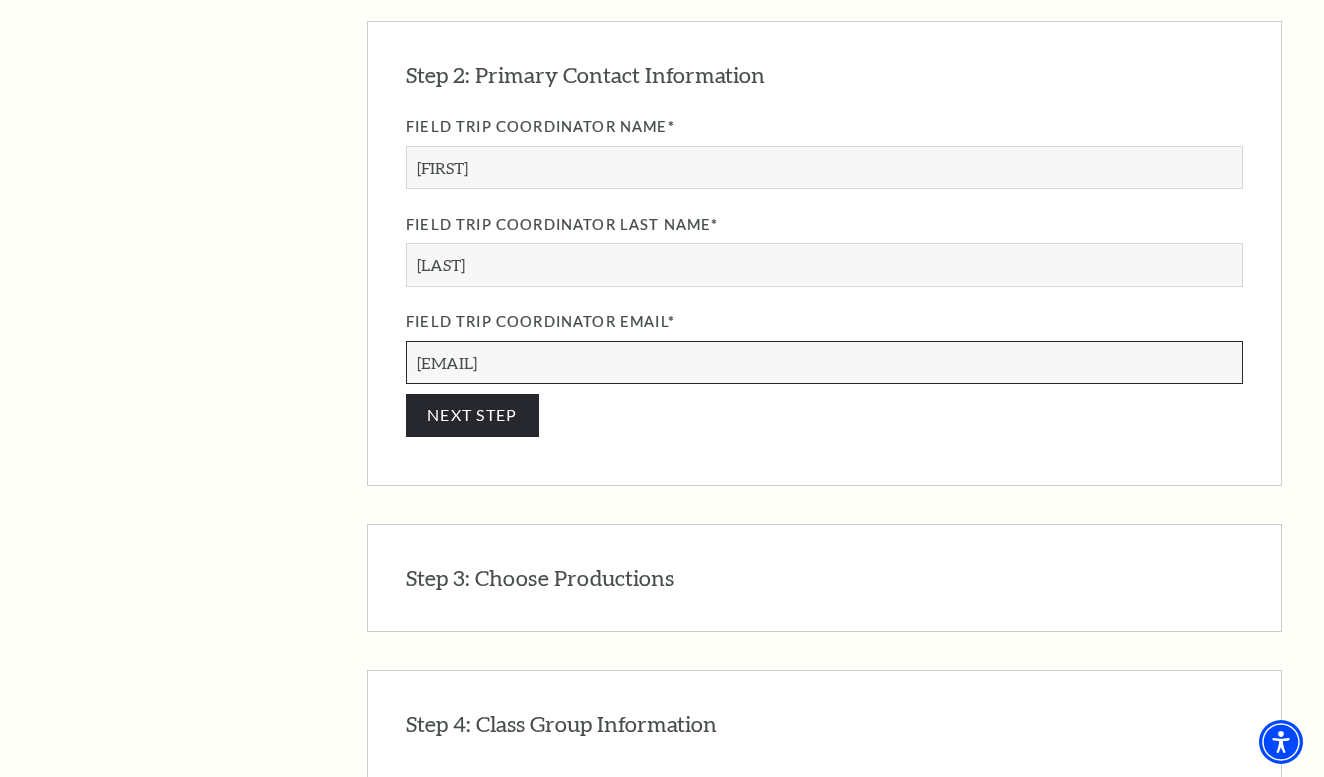 type on "[EMAIL]" 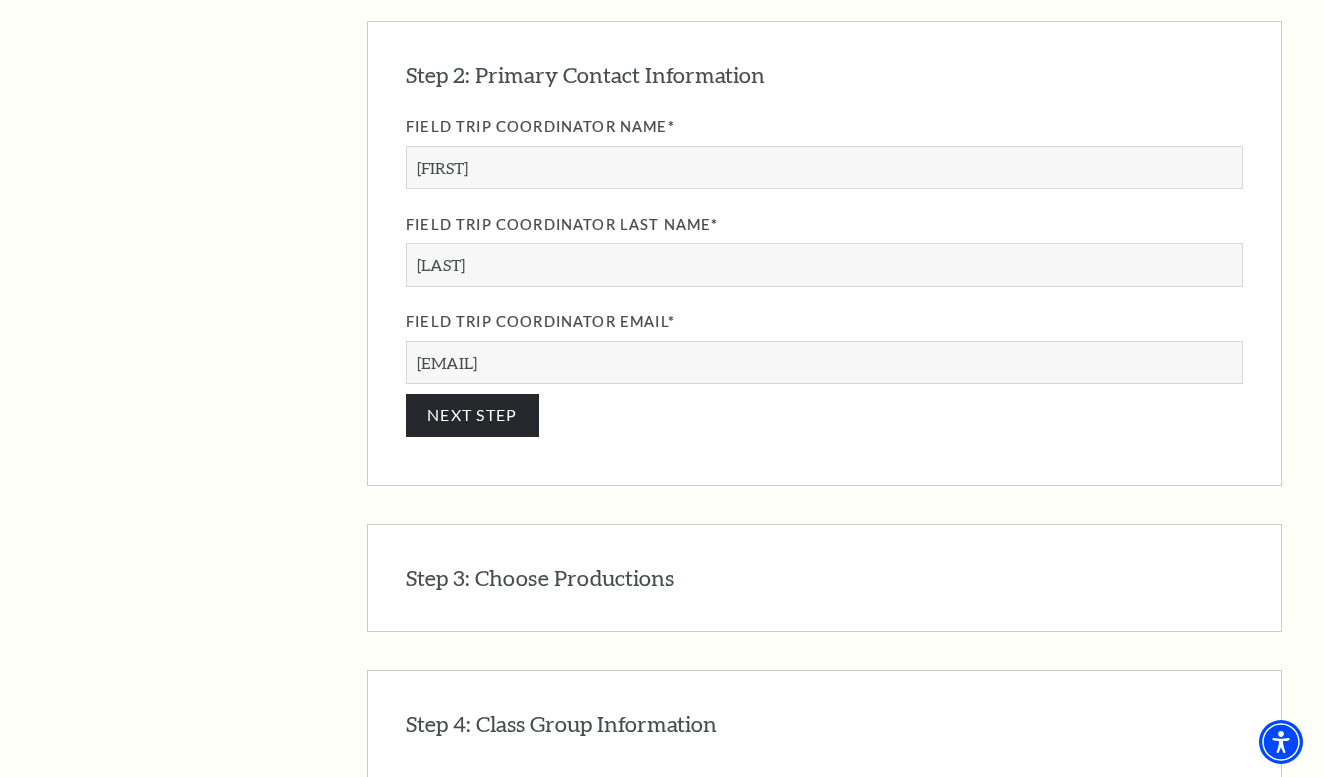 click on "Step 3: Choose Productions" at bounding box center (540, 578) 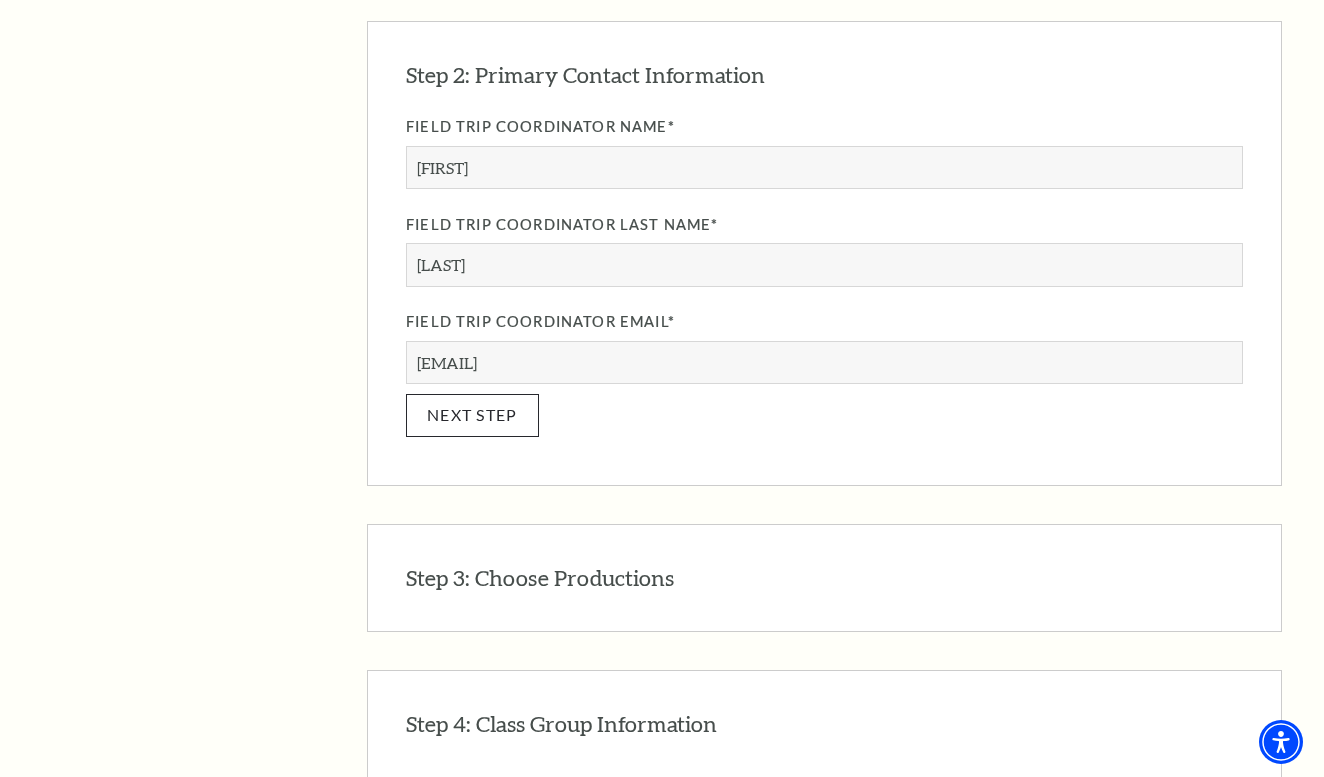 click on "NEXT STEP" at bounding box center [472, 415] 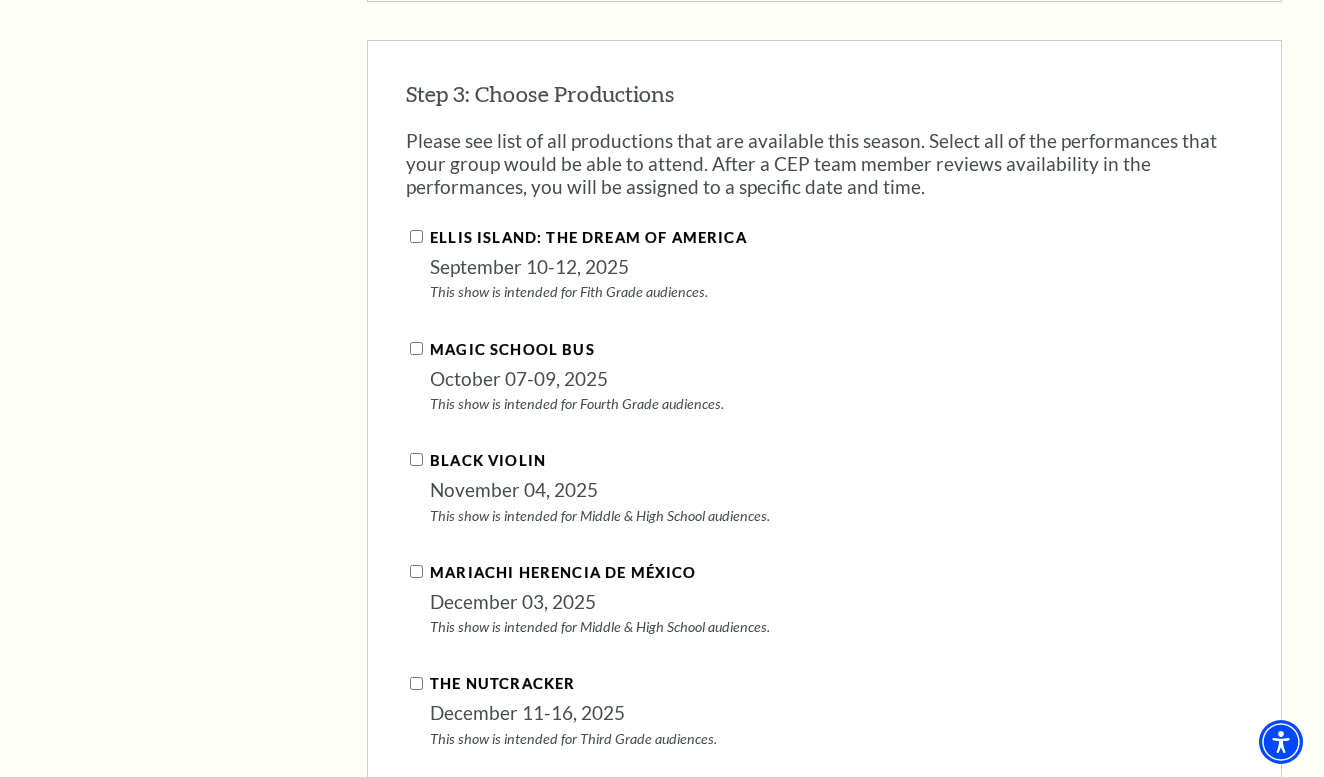 scroll, scrollTop: 1915, scrollLeft: 0, axis: vertical 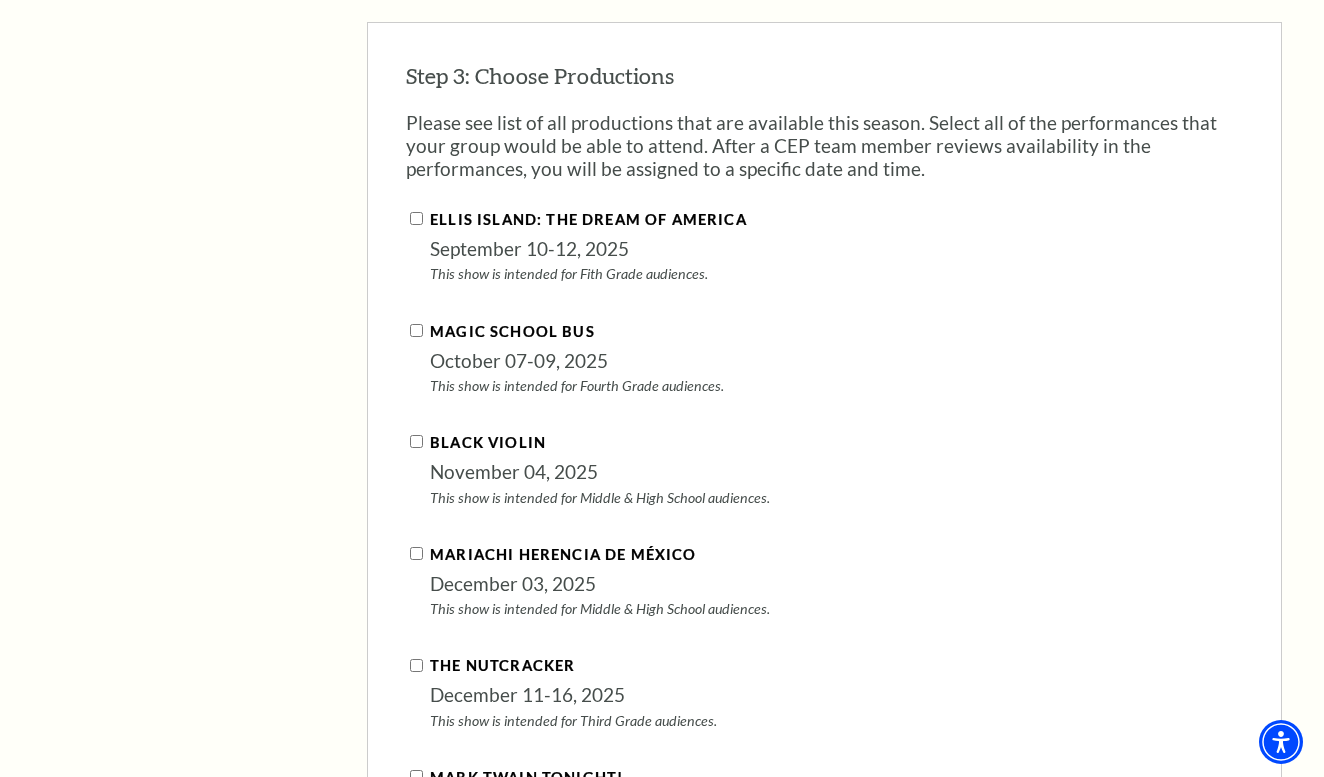 click on "Magic School Bus" at bounding box center [416, 330] 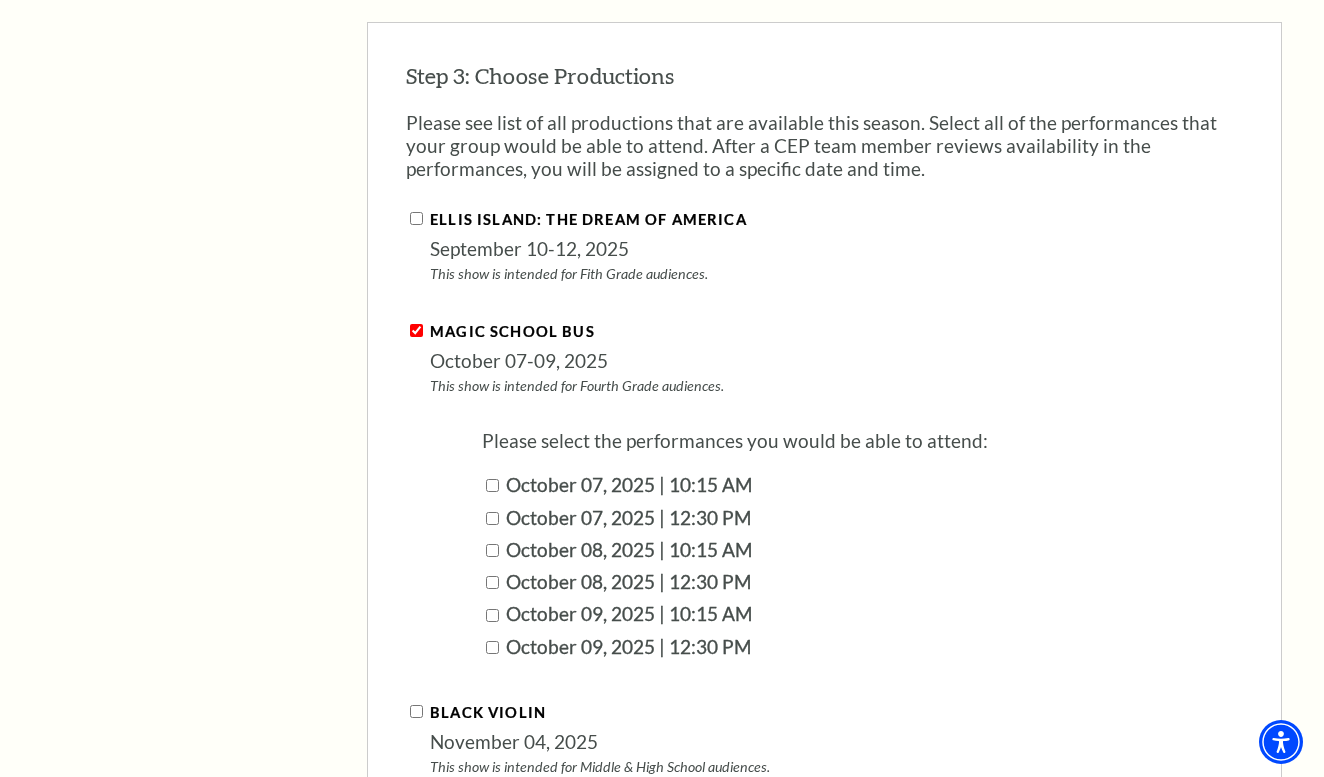 click on "October 07, 2025 | 10:15 AM" at bounding box center [492, 485] 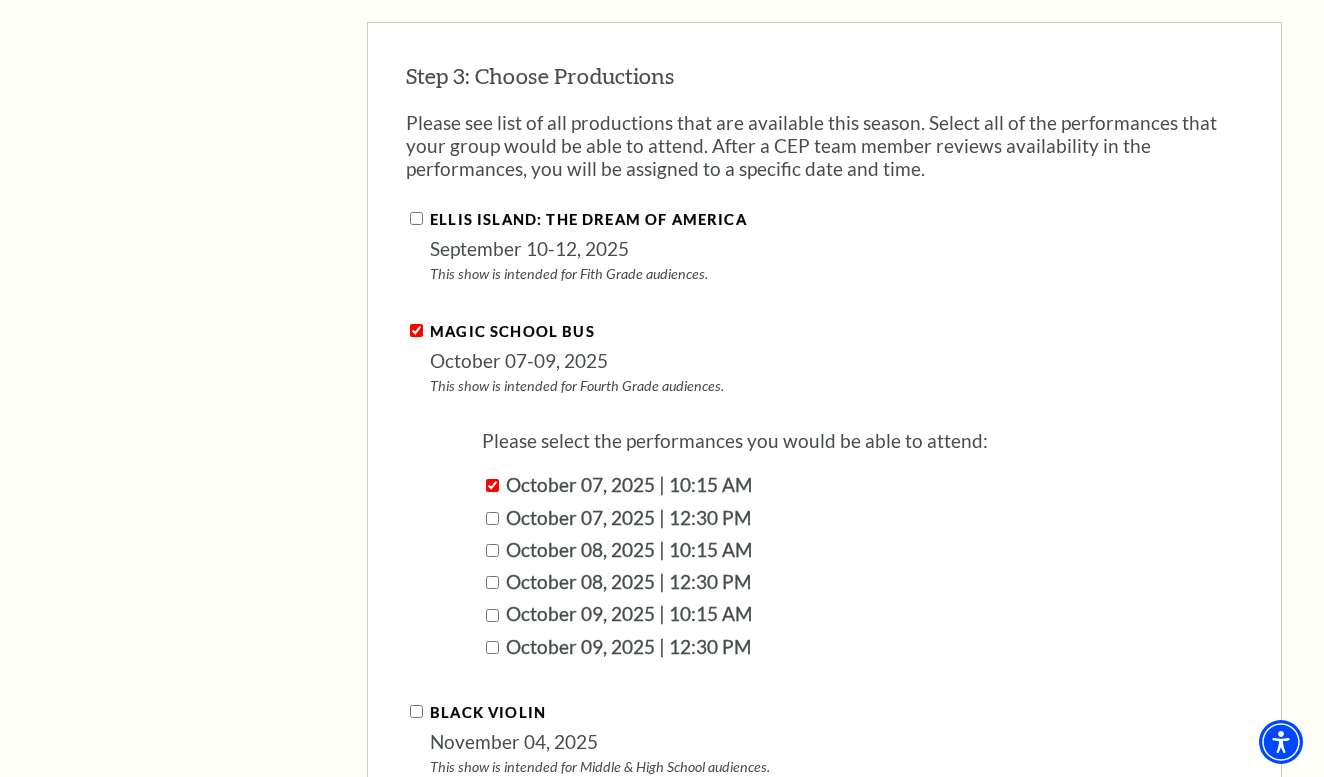 click on "October 08, 2025 | 10:15 AM" at bounding box center (492, 550) 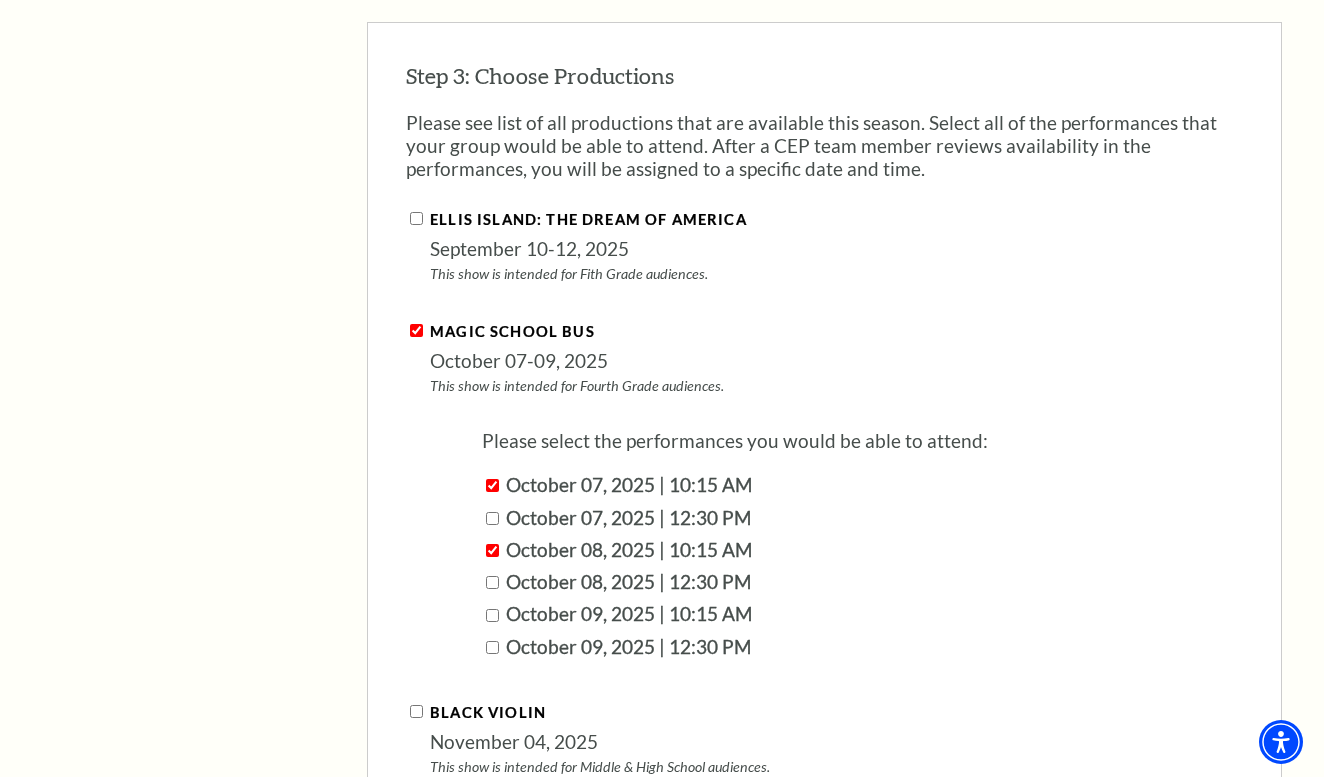 click on "October 09, 2025 | 10:15 AM" at bounding box center [492, 615] 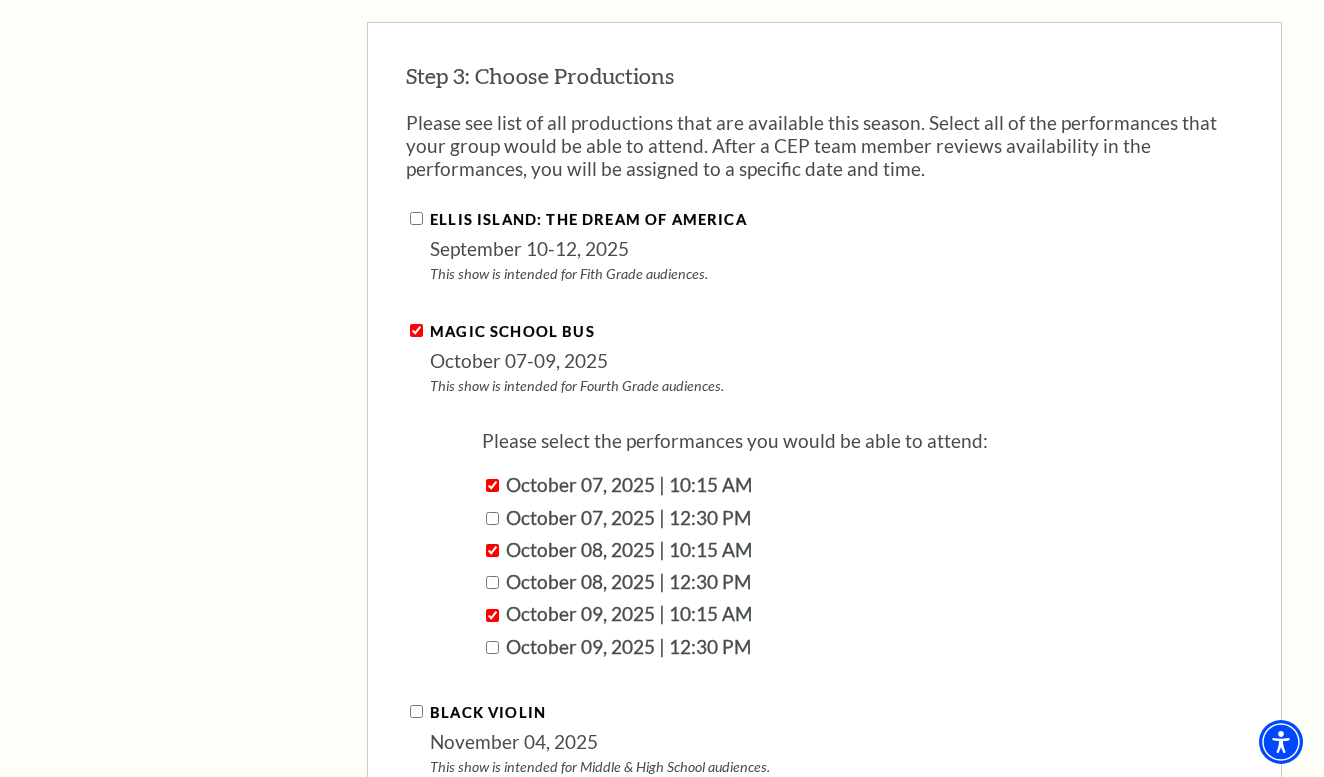 click on "Ellis Island: The Dream of America
September 10-12, 2025
This show is intended for Fith Grade audiences.
Please select the performances you would be able to attend:
September 10, 2025 | 10:30 AM
September 10, 2025 | 12:30 PM Magic School Bus" at bounding box center (824, 789) 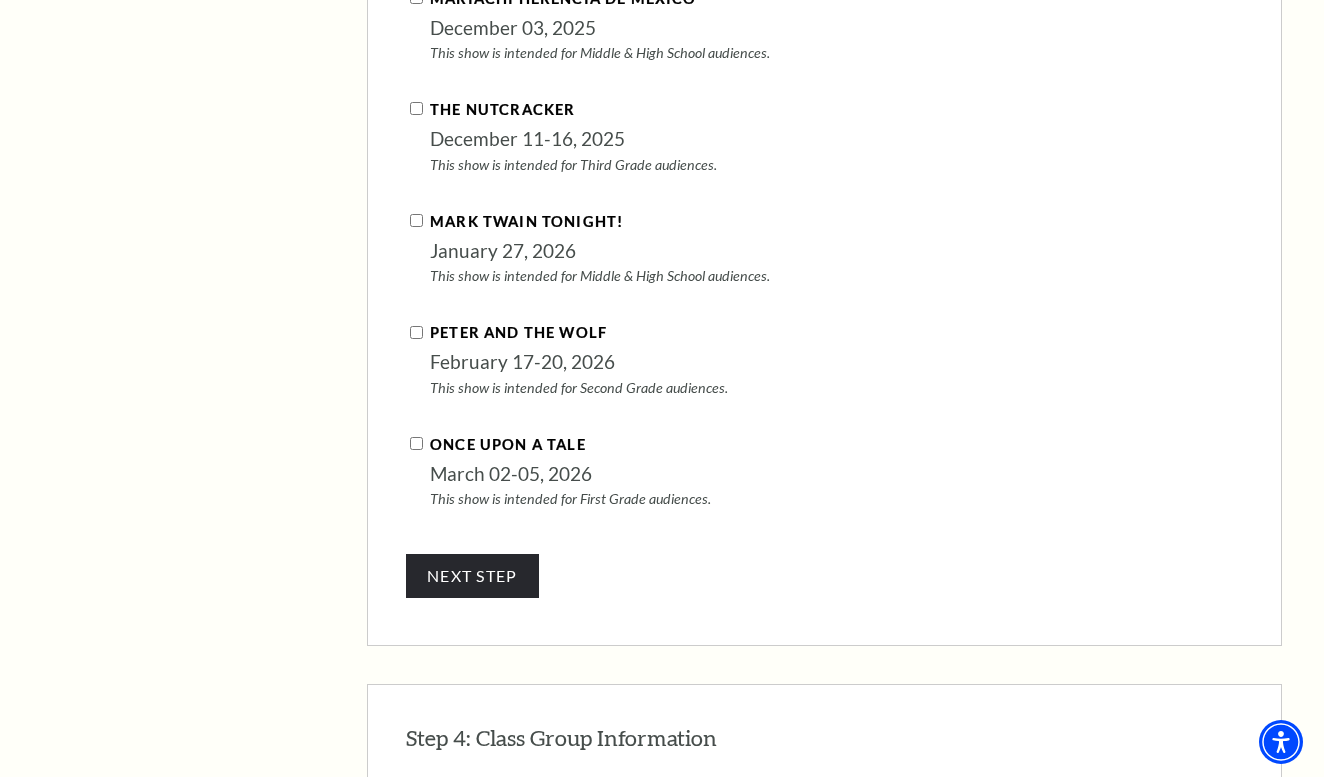 scroll, scrollTop: 2742, scrollLeft: 0, axis: vertical 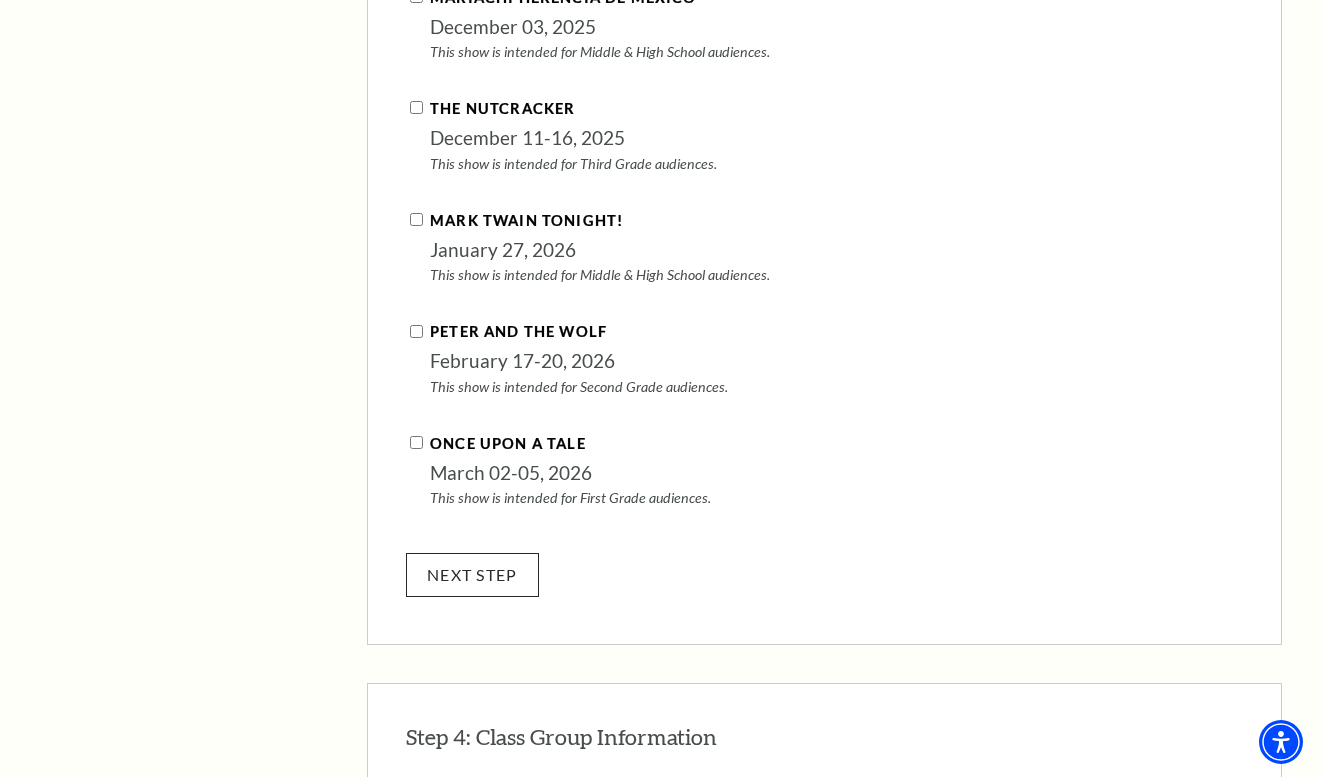 click on "NEXT STEP" at bounding box center (472, 574) 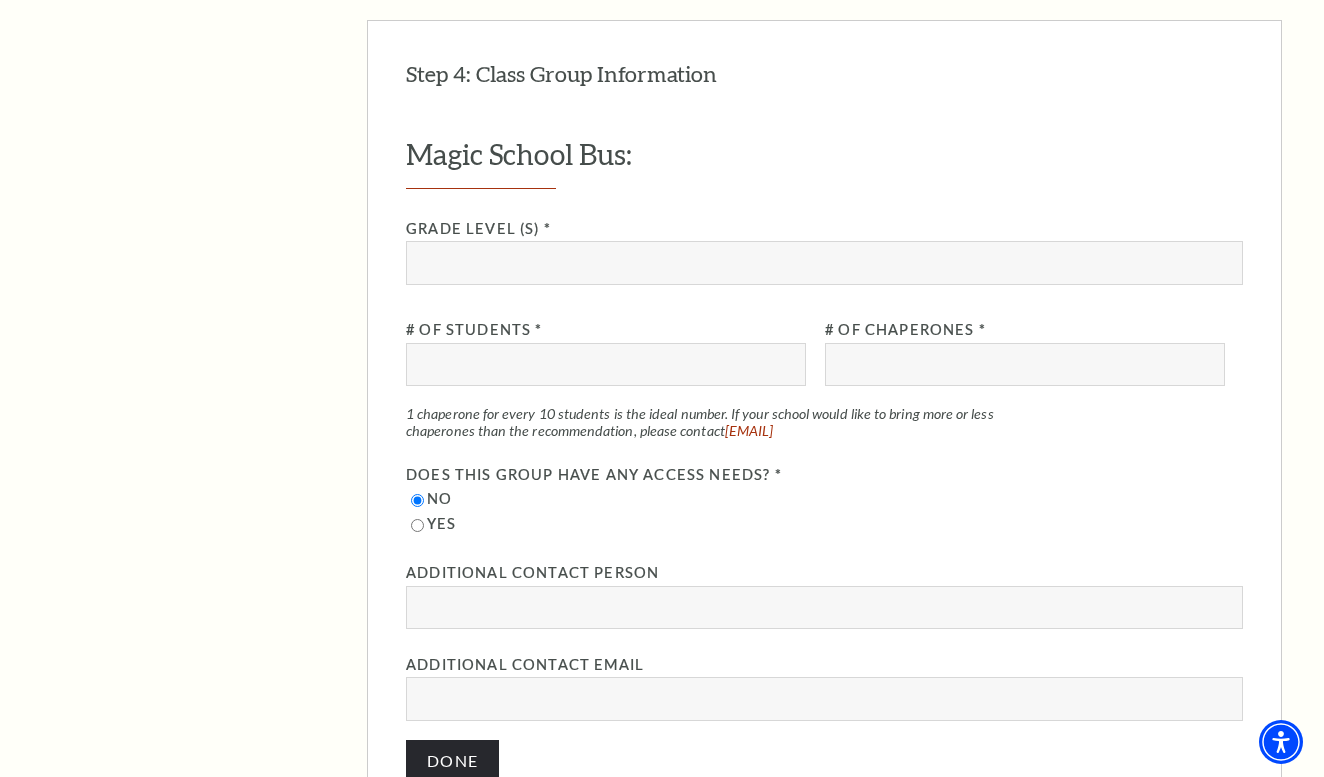 scroll, scrollTop: 2093, scrollLeft: 0, axis: vertical 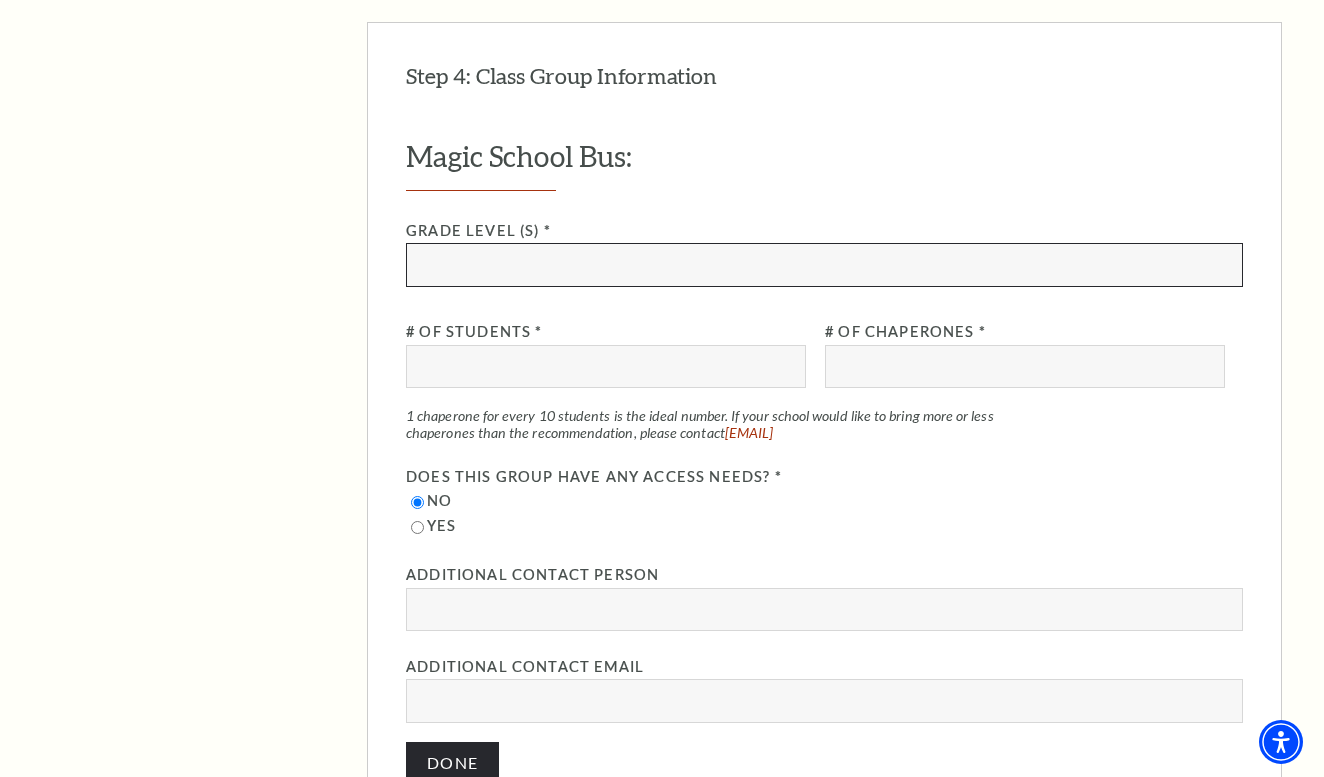 click at bounding box center [824, 264] 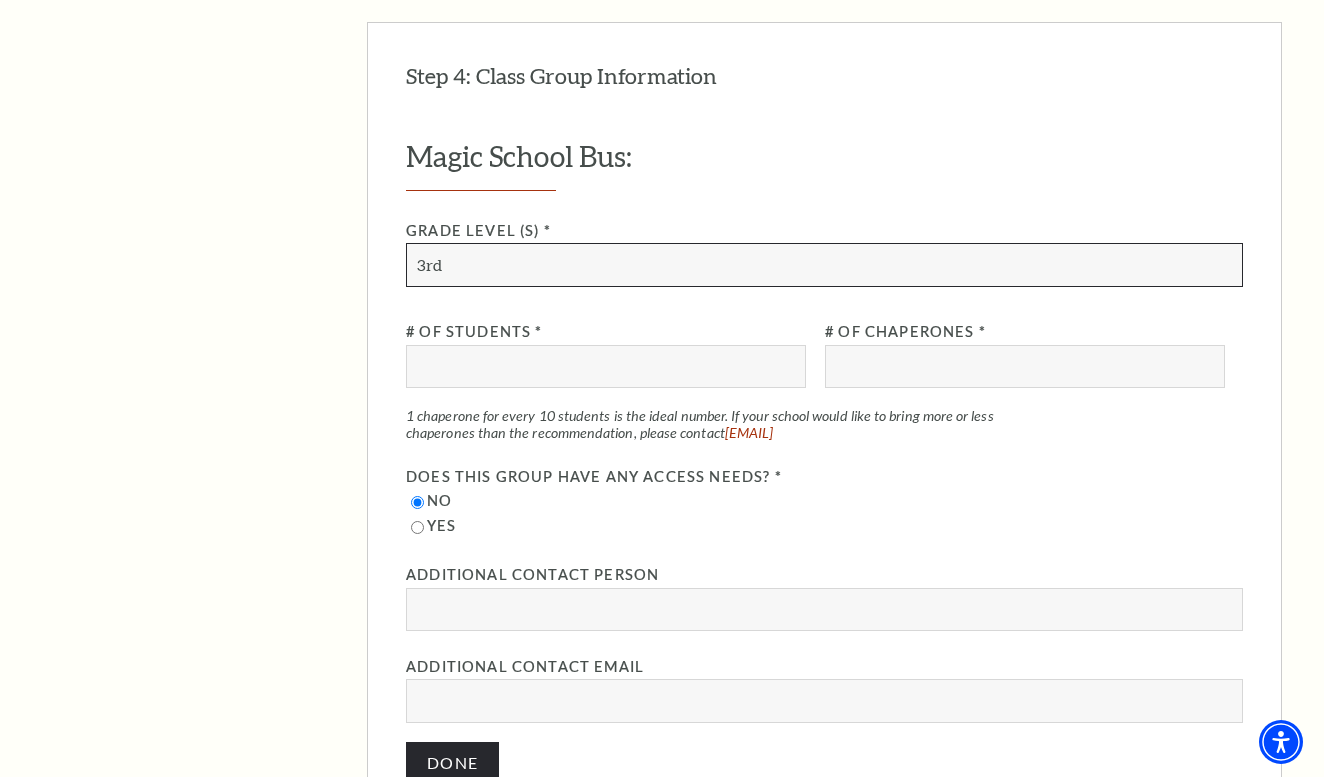 type on "3rd" 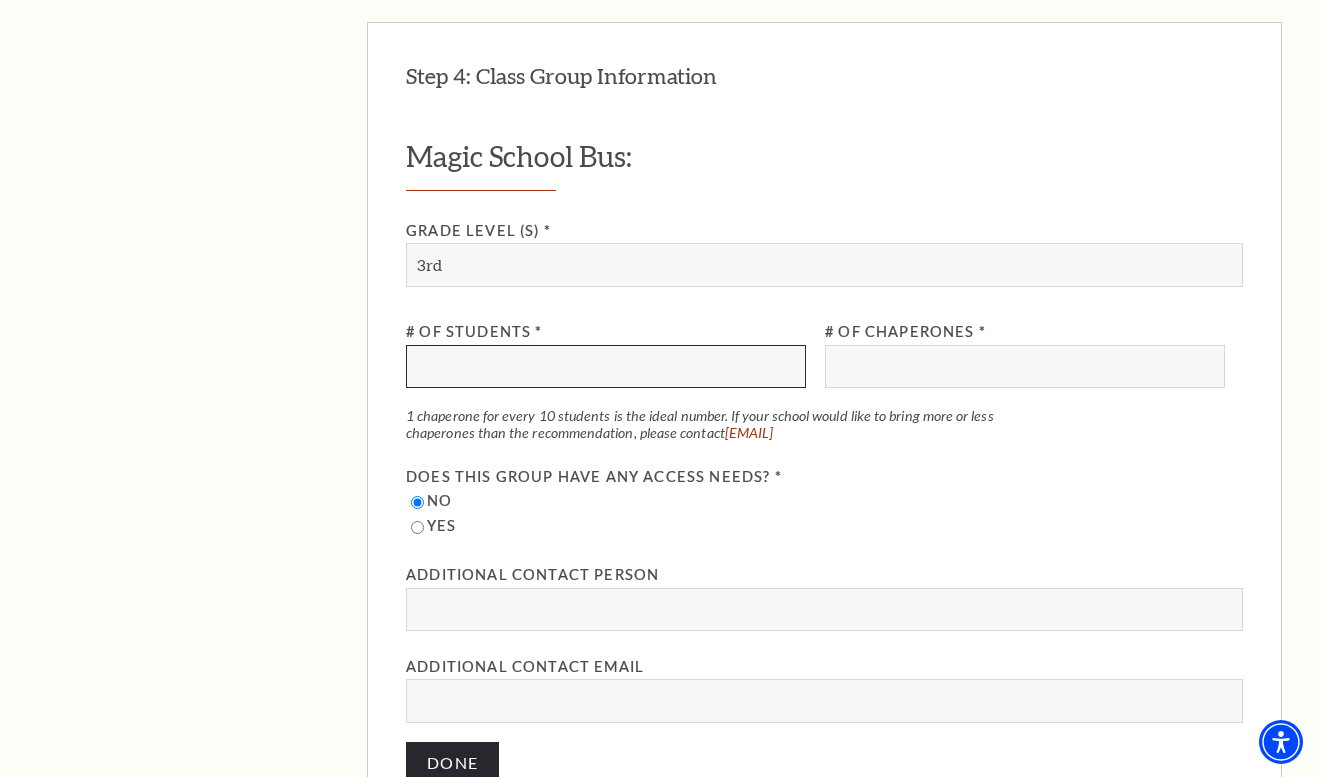 click at bounding box center (606, 366) 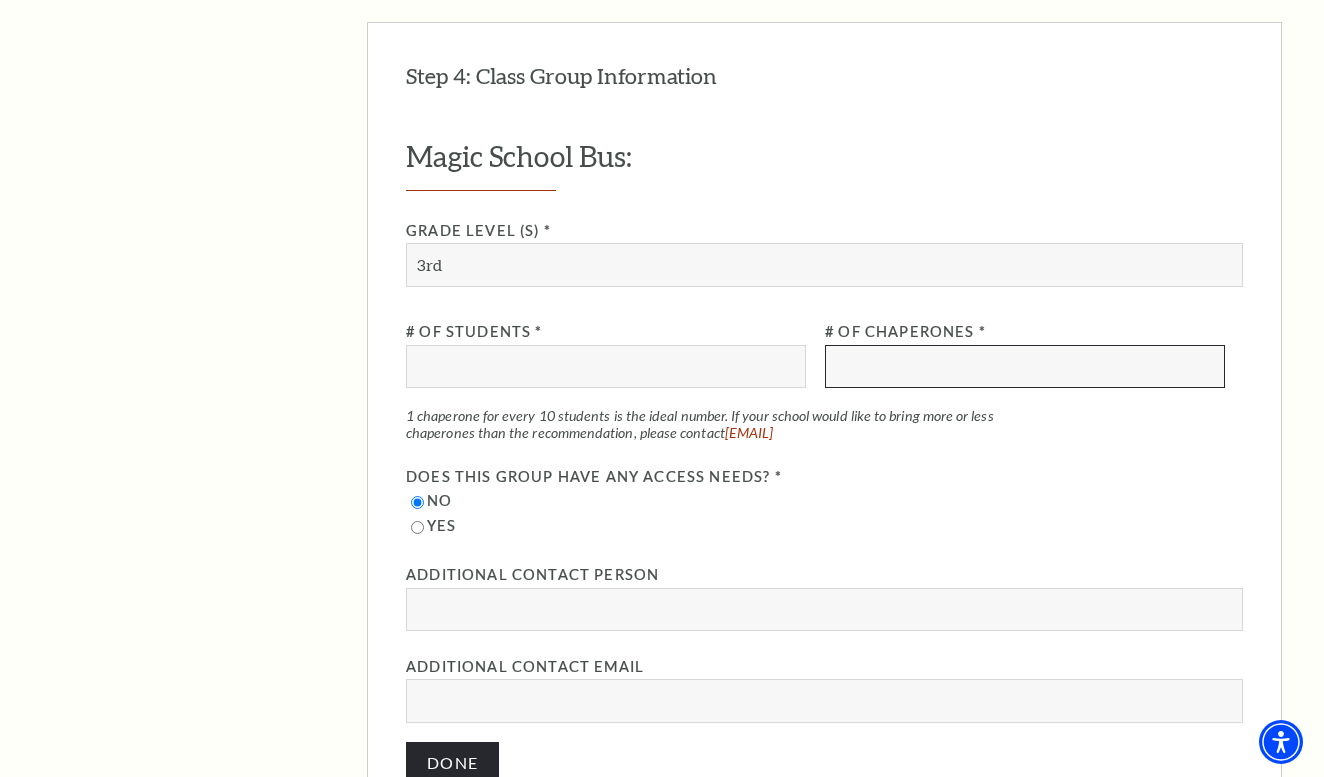 click at bounding box center (1025, 366) 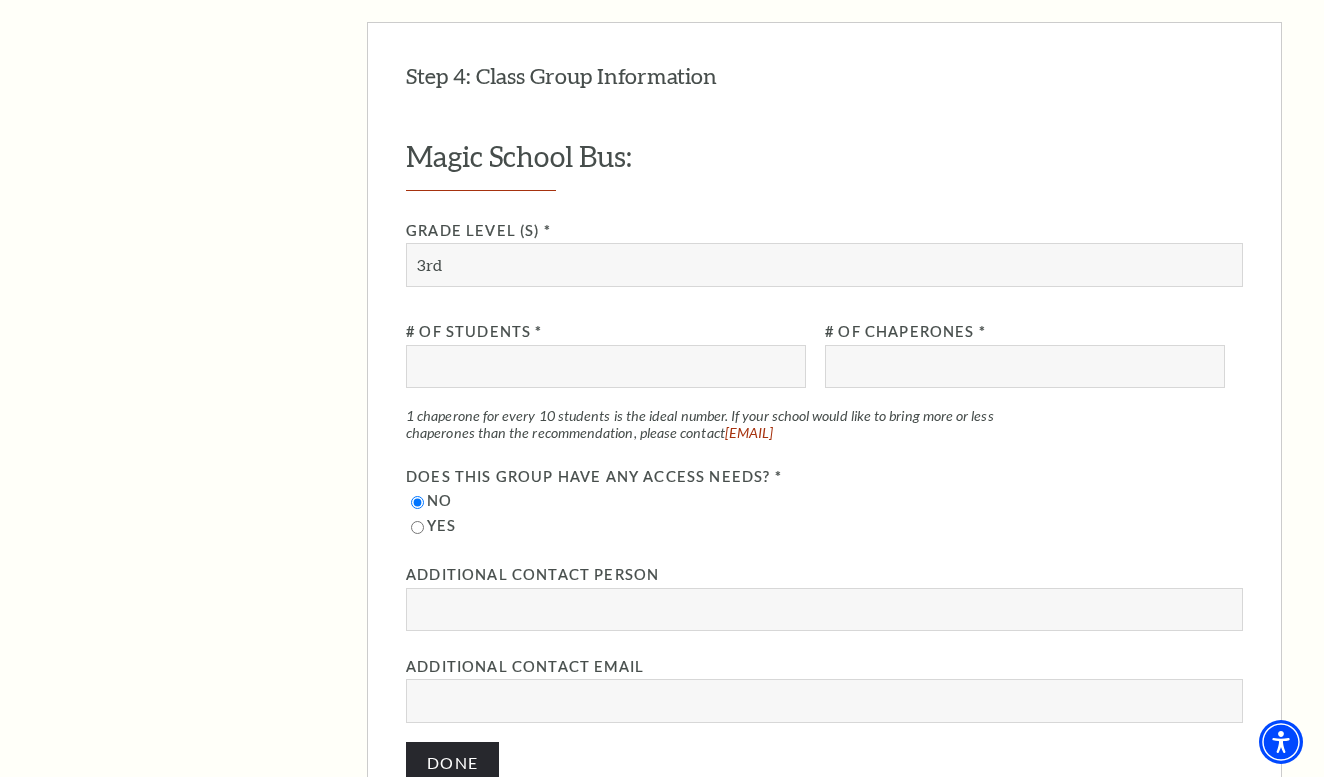 click on "Step 4: Class Group Information
EDIT
Magic School Bus:
Grade Level (s) *
3rd
# of Students *
# of Chaperones *" at bounding box center (824, 427) 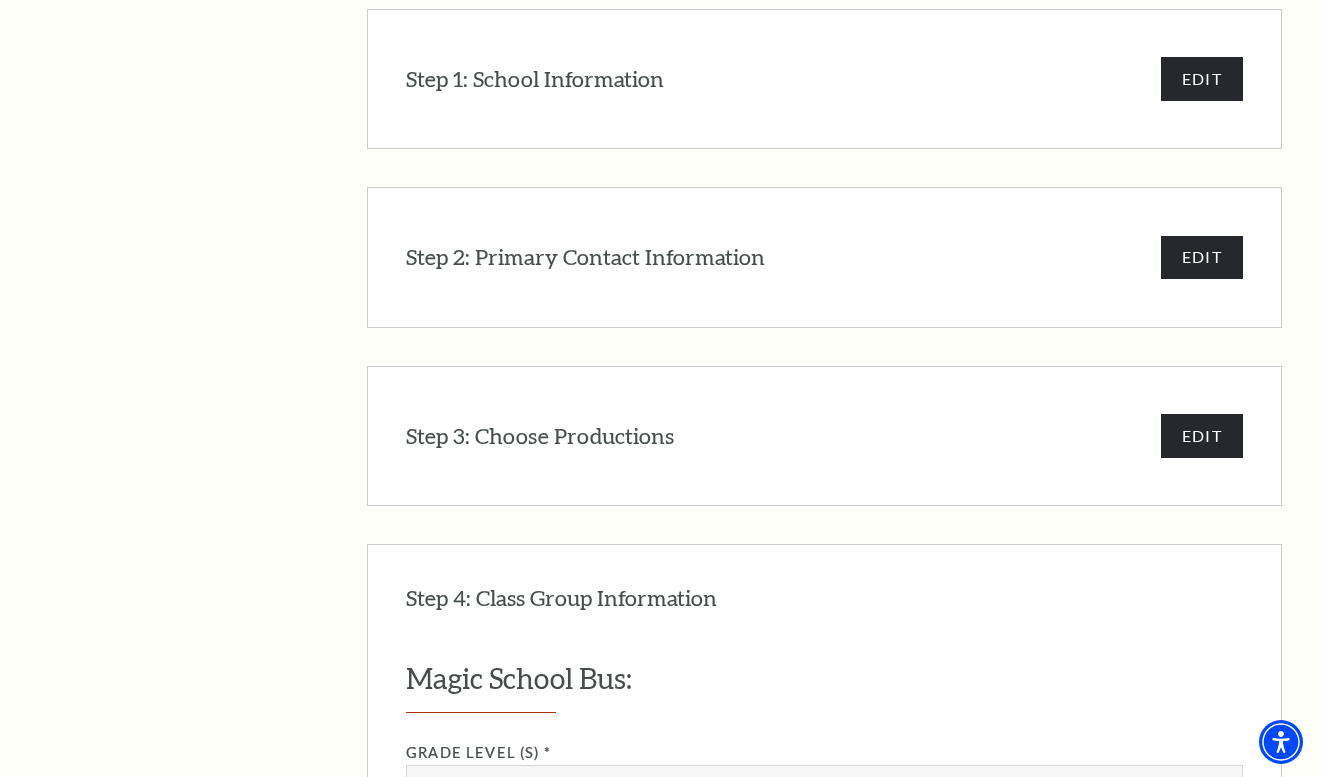 scroll, scrollTop: 1580, scrollLeft: 0, axis: vertical 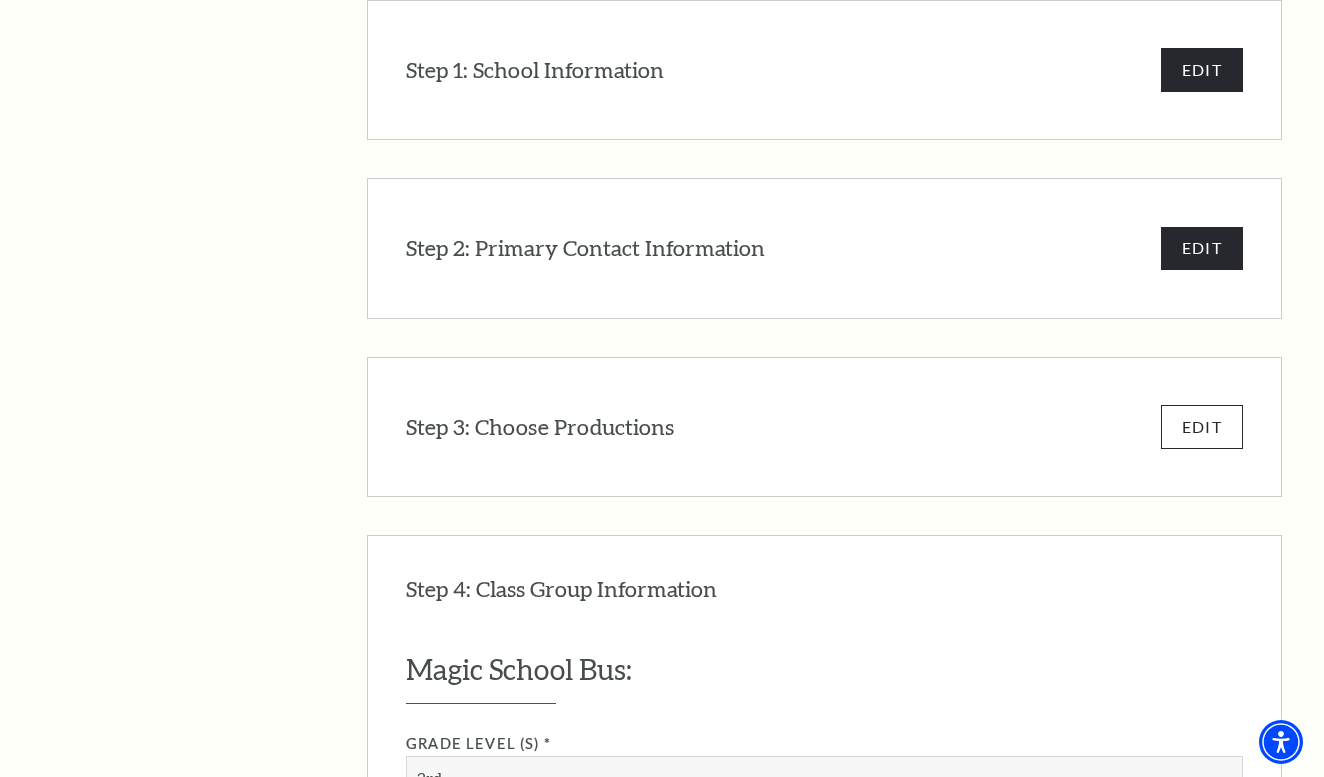 click on "EDIT" at bounding box center [1202, 426] 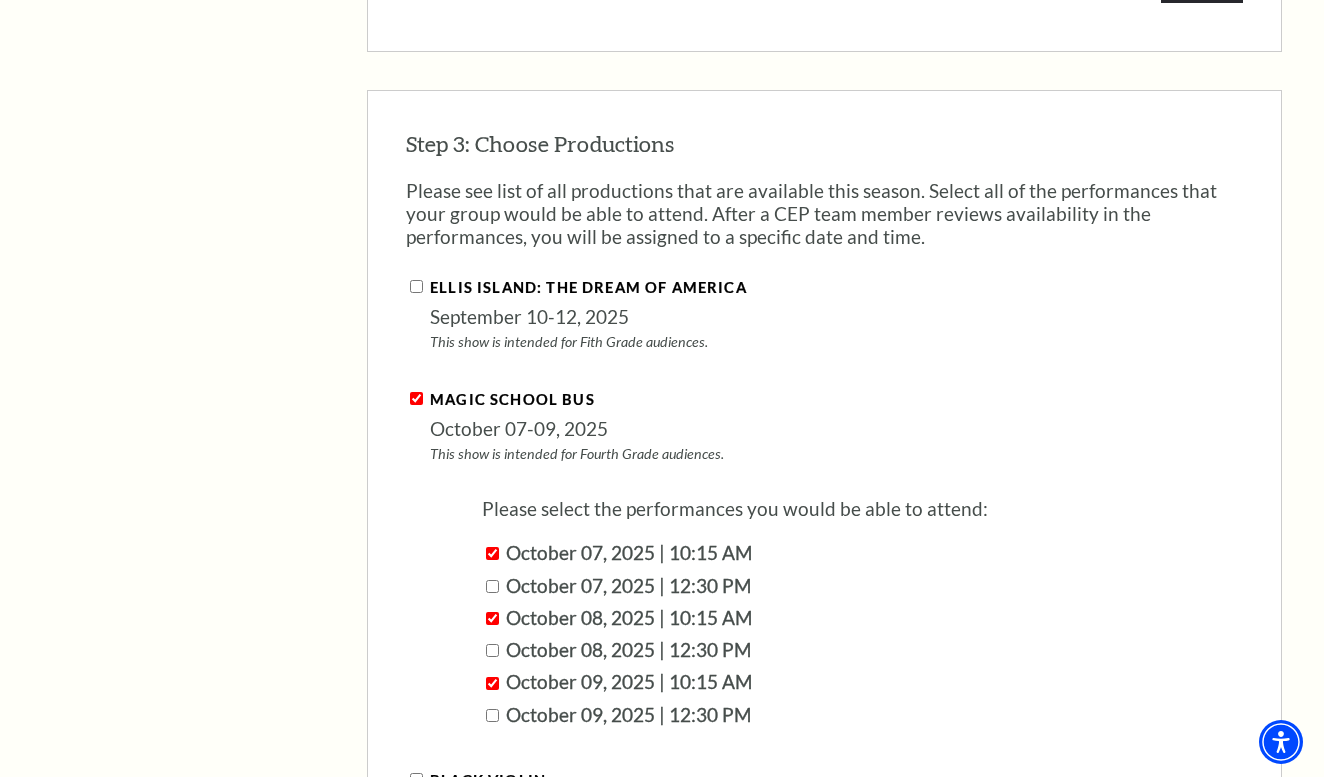 scroll, scrollTop: 1915, scrollLeft: 0, axis: vertical 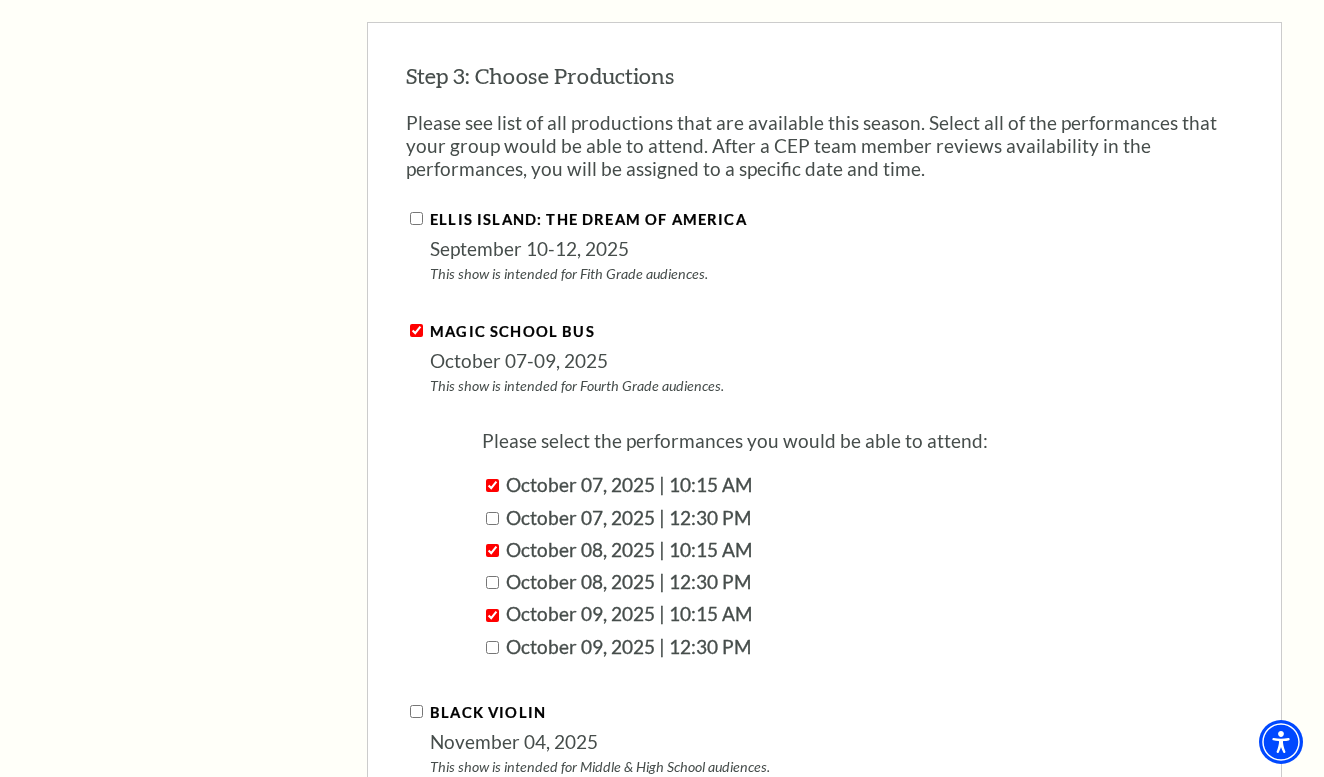 click on "Magic School Bus" at bounding box center [416, 330] 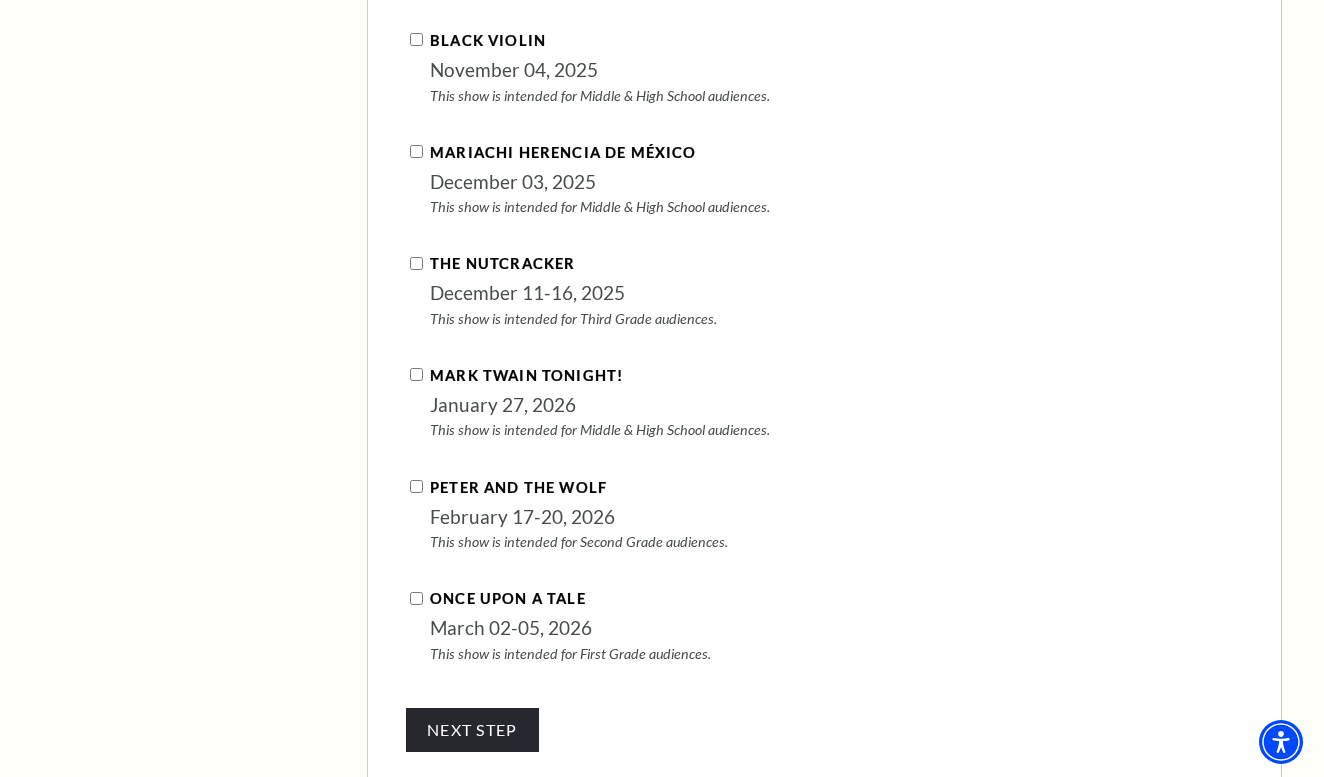 scroll, scrollTop: 2319, scrollLeft: 0, axis: vertical 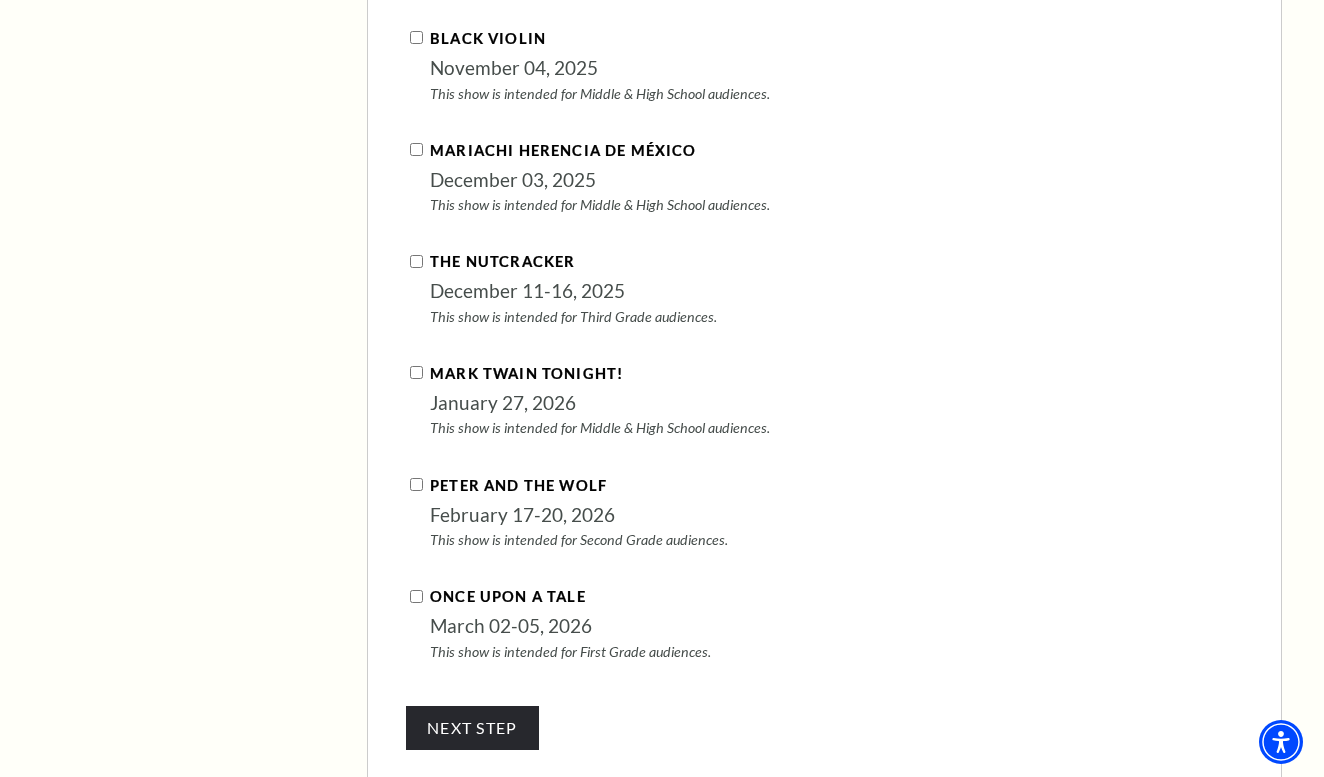click on "The Nutcracker" at bounding box center (416, 261) 